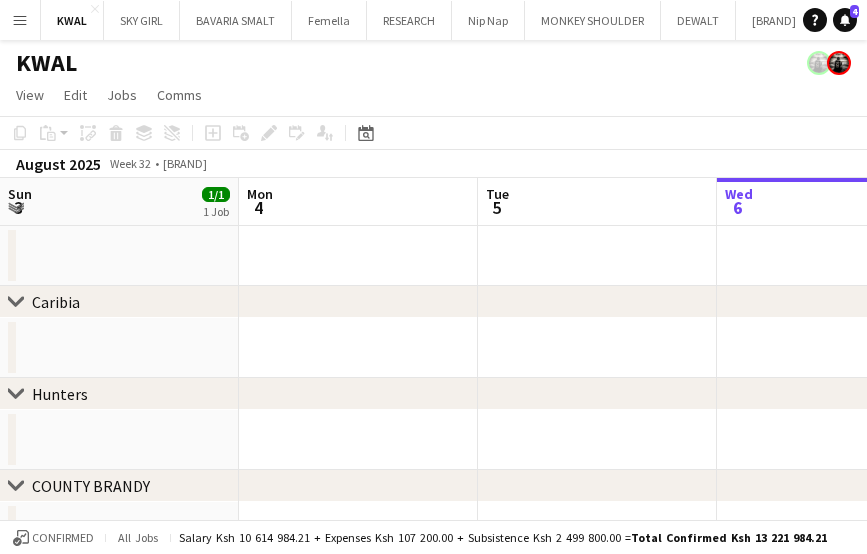 scroll, scrollTop: 0, scrollLeft: 0, axis: both 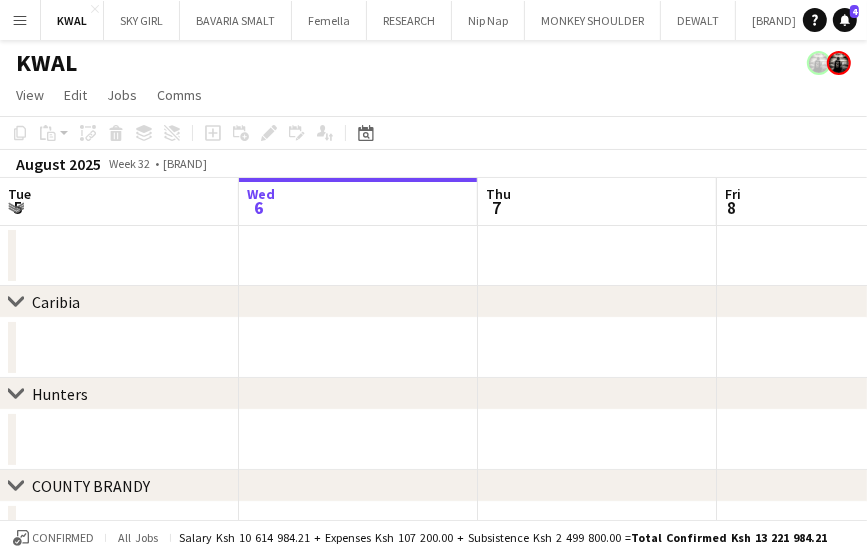 click on "Copy
Paste
Paste   Ctrl+V Paste with crew  Ctrl+Shift+V
Paste linked Job
Delete
Group
Ungroup
Add job
Add linked Job
Edit
Edit linked Job
Applicants
Date picker
AUG 2025 AUG 2025 Monday M Tuesday T Wednesday W Thursday T Friday F Saturday S Sunday S  AUG   1   2   3   4   5   6   7   8   9   10   11   12   13   14   15   16   17   18   19   20   21   22   23   24   25   26   27   28   29   30   31
Comparison range
Comparison range
Today" 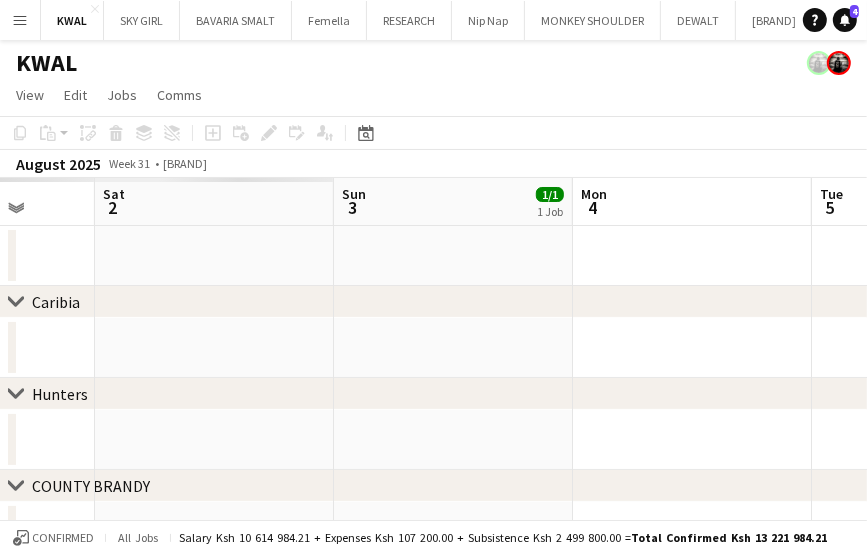 scroll, scrollTop: 0, scrollLeft: 488, axis: horizontal 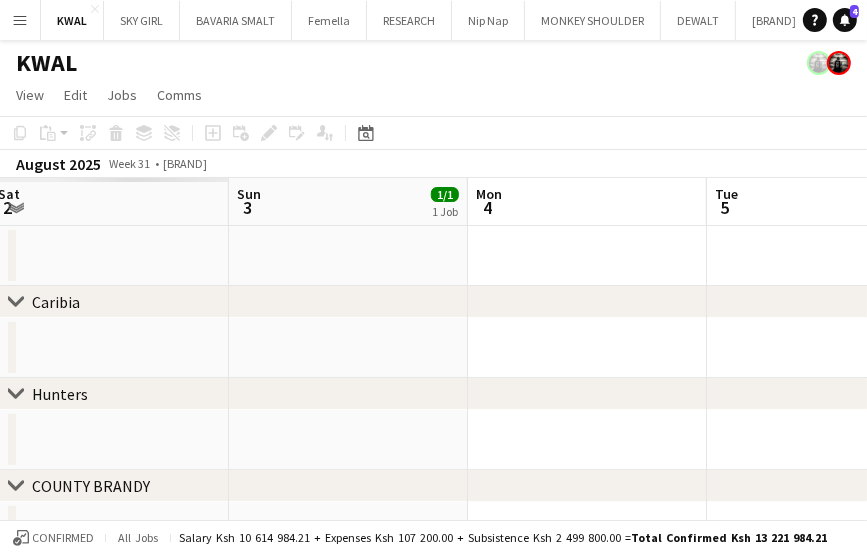 drag, startPoint x: 141, startPoint y: 444, endPoint x: 840, endPoint y: 353, distance: 704.89856 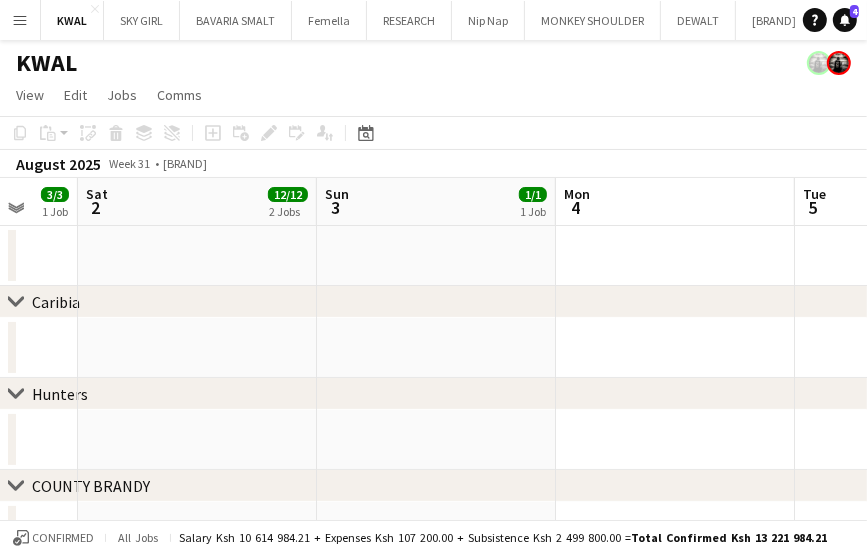 scroll, scrollTop: 0, scrollLeft: 478, axis: horizontal 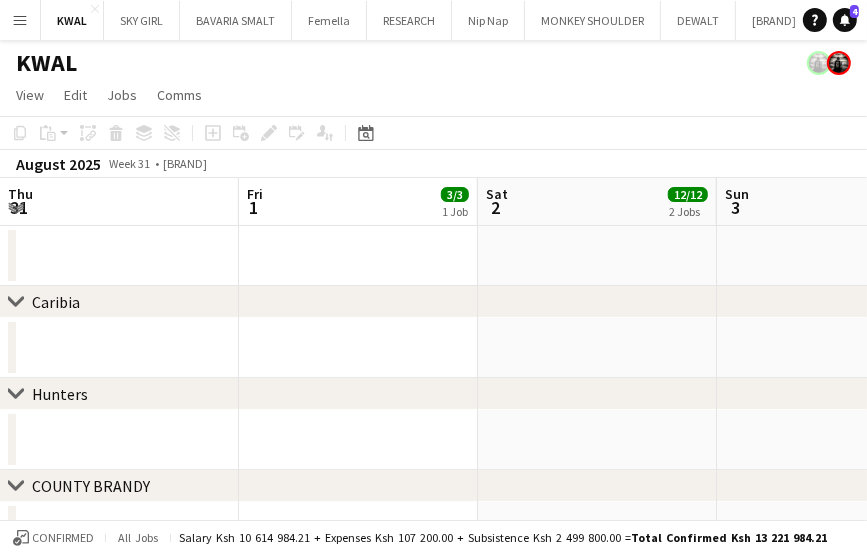 drag, startPoint x: 32, startPoint y: 438, endPoint x: 404, endPoint y: 384, distance: 375.89893 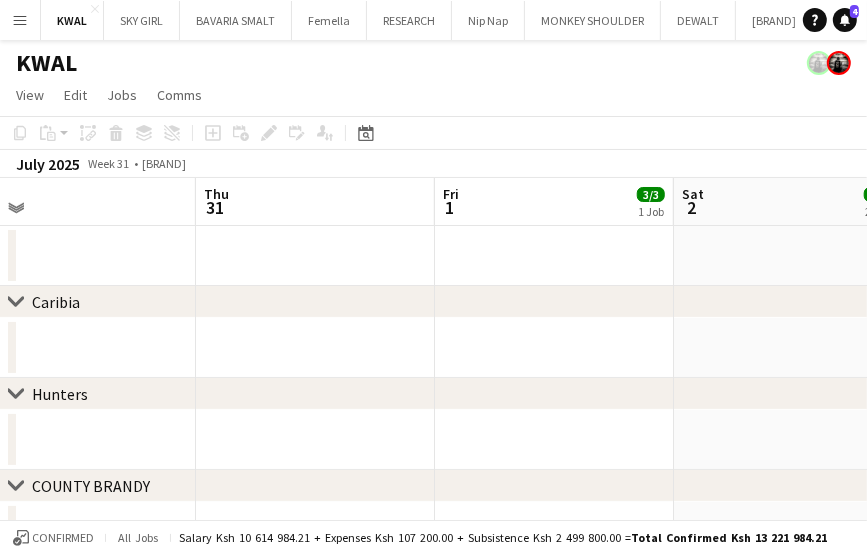 drag, startPoint x: 108, startPoint y: 445, endPoint x: 528, endPoint y: 421, distance: 420.68515 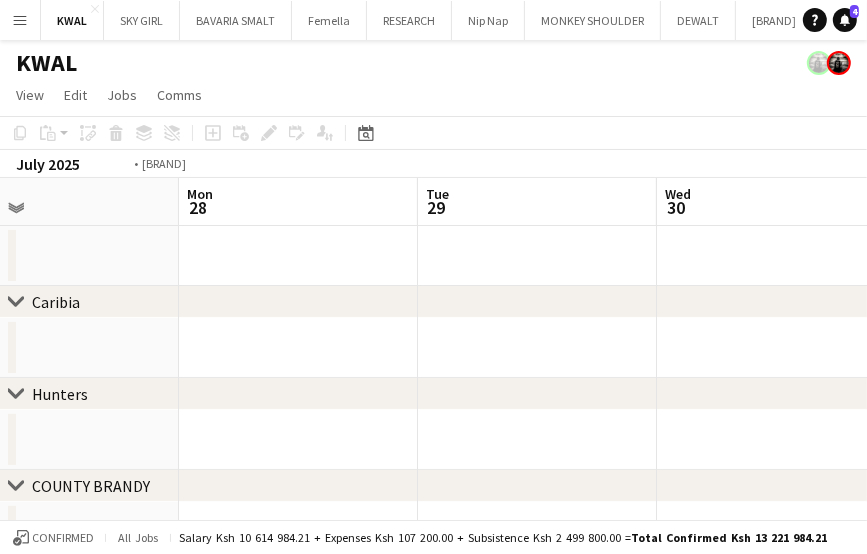 drag, startPoint x: 118, startPoint y: 449, endPoint x: 847, endPoint y: 386, distance: 731.71716 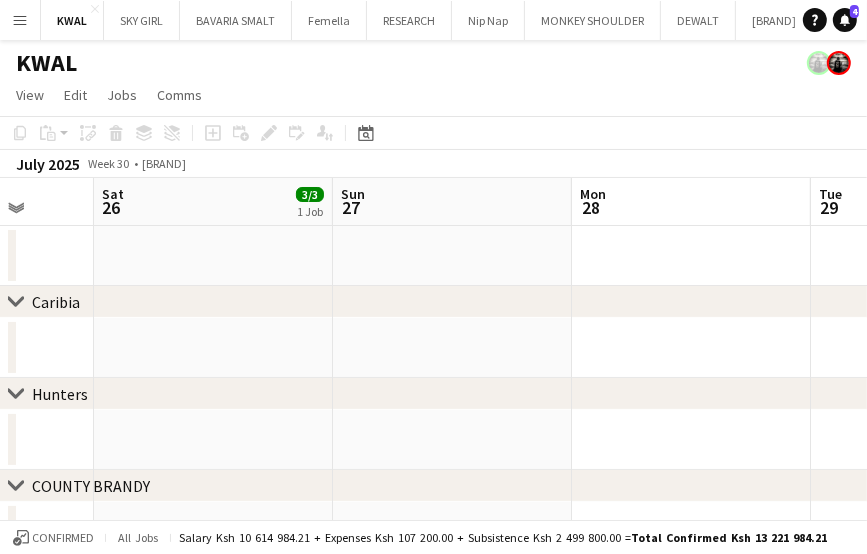 drag, startPoint x: 50, startPoint y: 445, endPoint x: 652, endPoint y: 431, distance: 602.1628 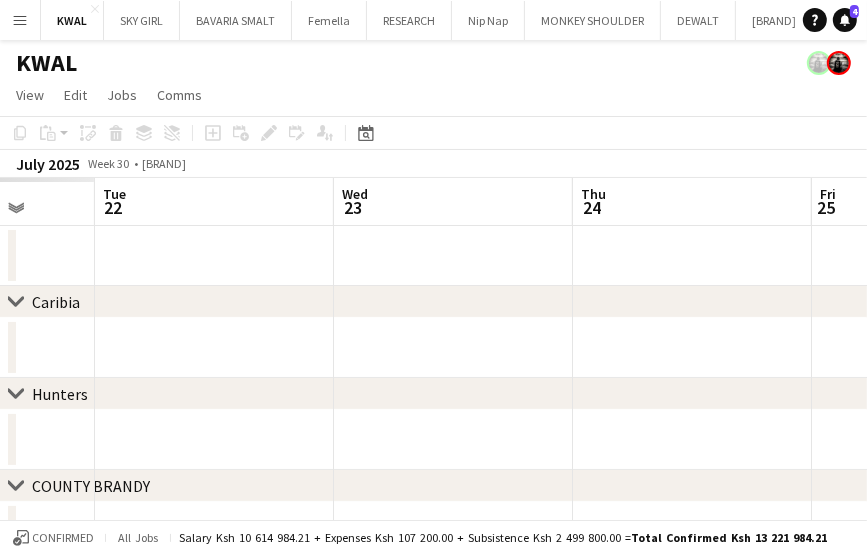 drag, startPoint x: 127, startPoint y: 451, endPoint x: 817, endPoint y: 415, distance: 690.9385 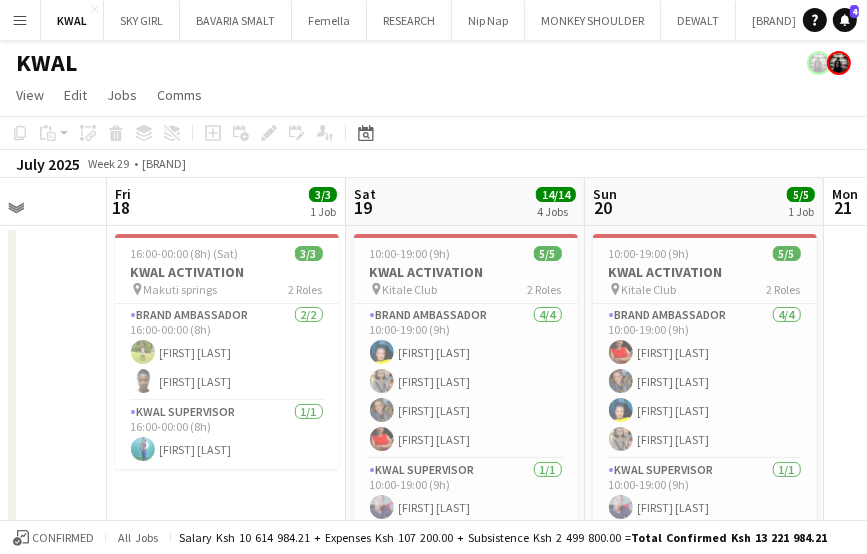 scroll, scrollTop: 0, scrollLeft: 616, axis: horizontal 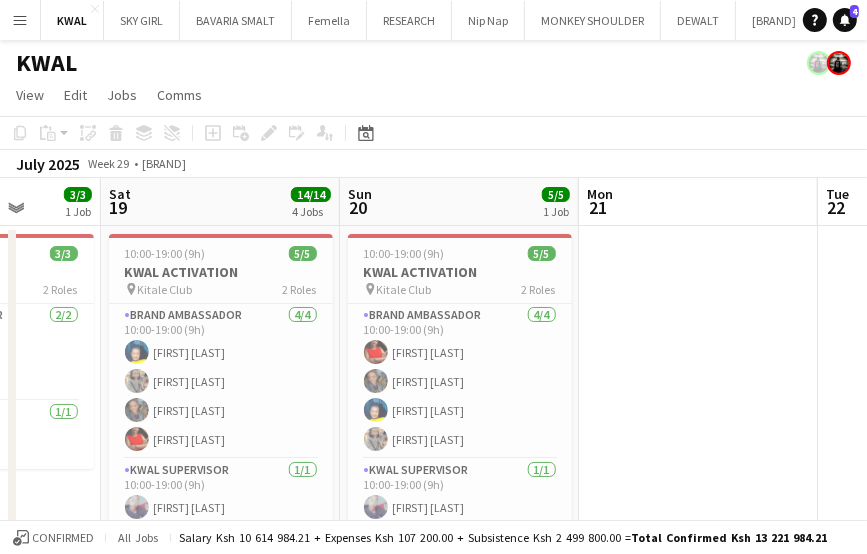 drag, startPoint x: 117, startPoint y: 455, endPoint x: 852, endPoint y: 400, distance: 737.05493 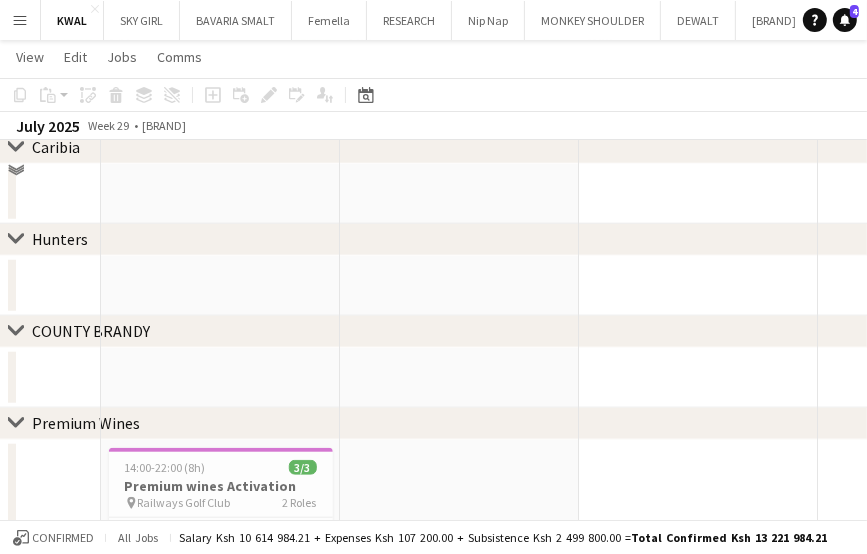 scroll, scrollTop: 800, scrollLeft: 0, axis: vertical 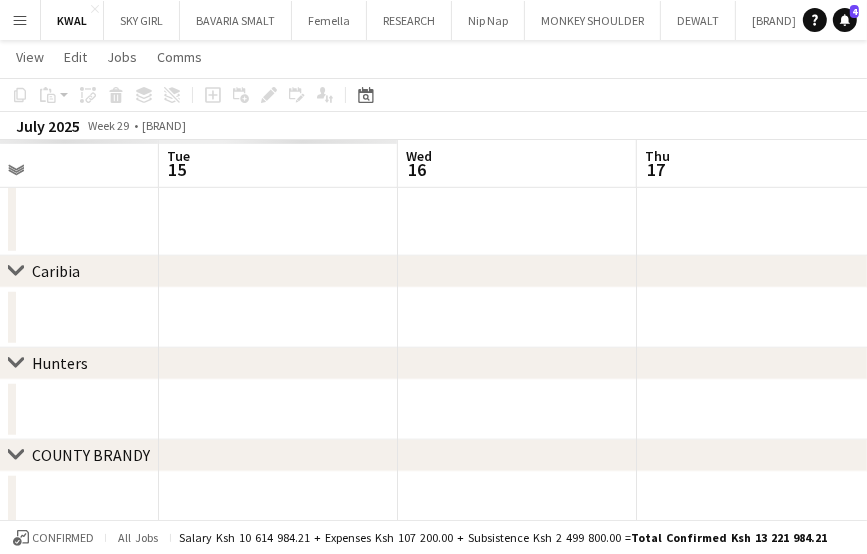 drag, startPoint x: 110, startPoint y: 406, endPoint x: 584, endPoint y: 322, distance: 481.3855 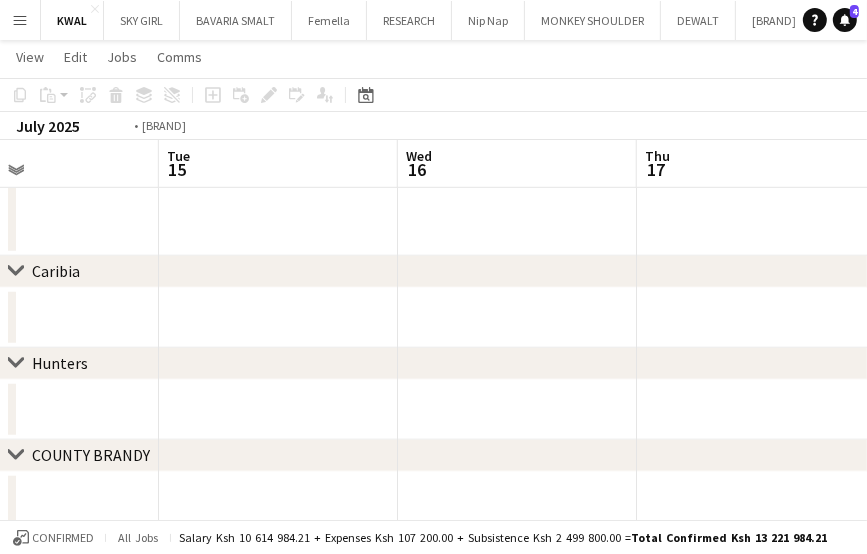 scroll, scrollTop: 0, scrollLeft: 673, axis: horizontal 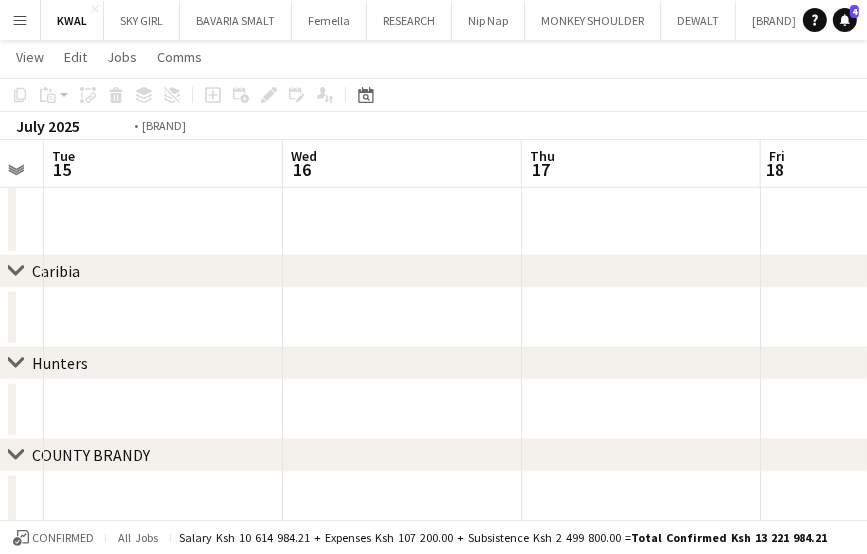 drag, startPoint x: 39, startPoint y: 400, endPoint x: 891, endPoint y: 365, distance: 852.71857 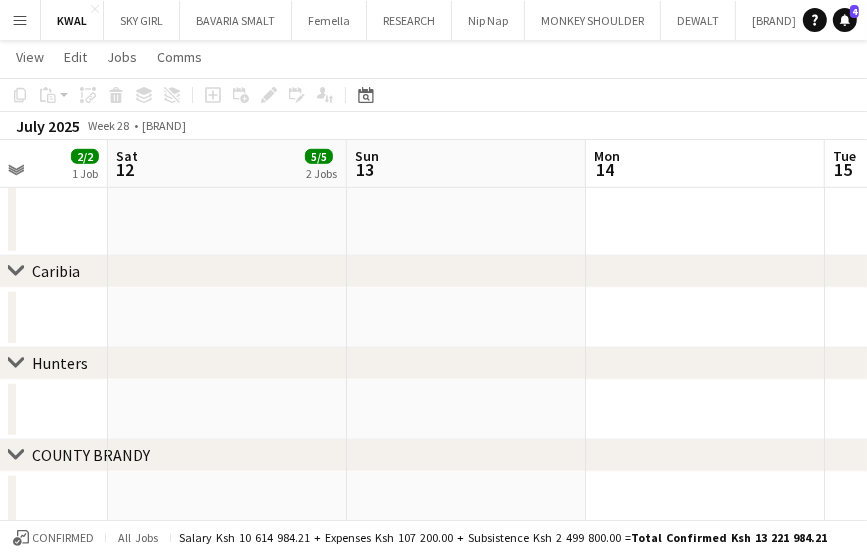 drag, startPoint x: 78, startPoint y: 429, endPoint x: 852, endPoint y: 361, distance: 776.9813 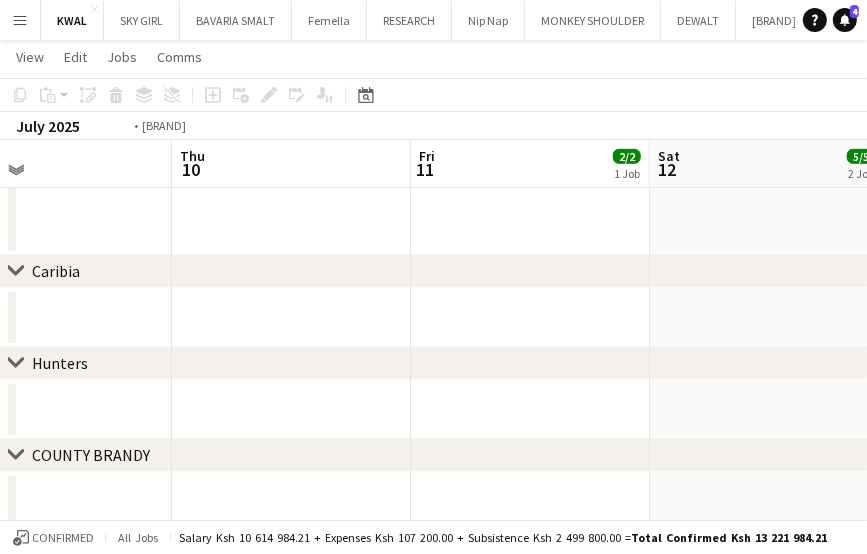 drag, startPoint x: 69, startPoint y: 423, endPoint x: 891, endPoint y: 381, distance: 823.07227 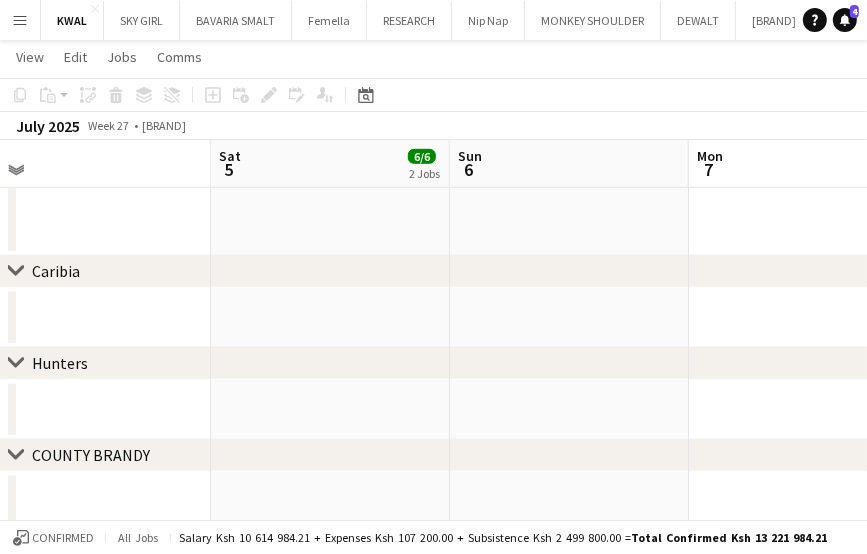 drag, startPoint x: 103, startPoint y: 425, endPoint x: 853, endPoint y: 371, distance: 751.94147 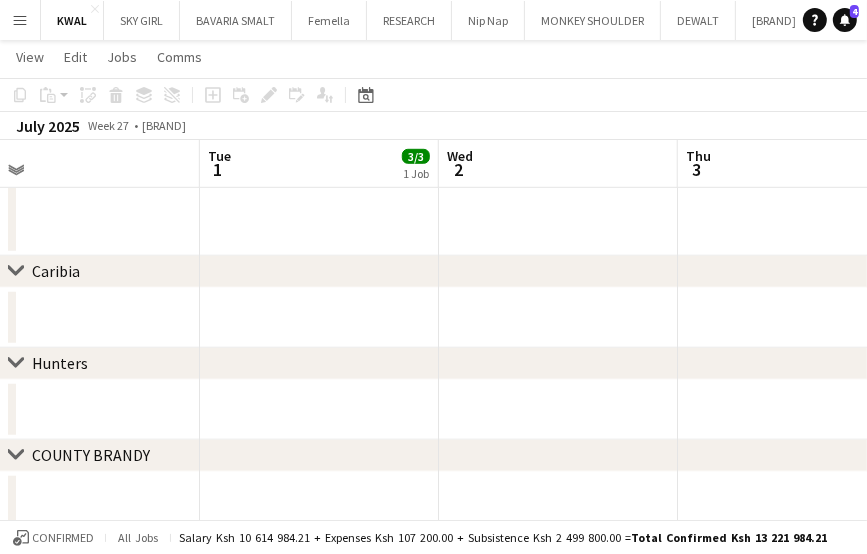 drag, startPoint x: 142, startPoint y: 416, endPoint x: 891, endPoint y: 376, distance: 750.0673 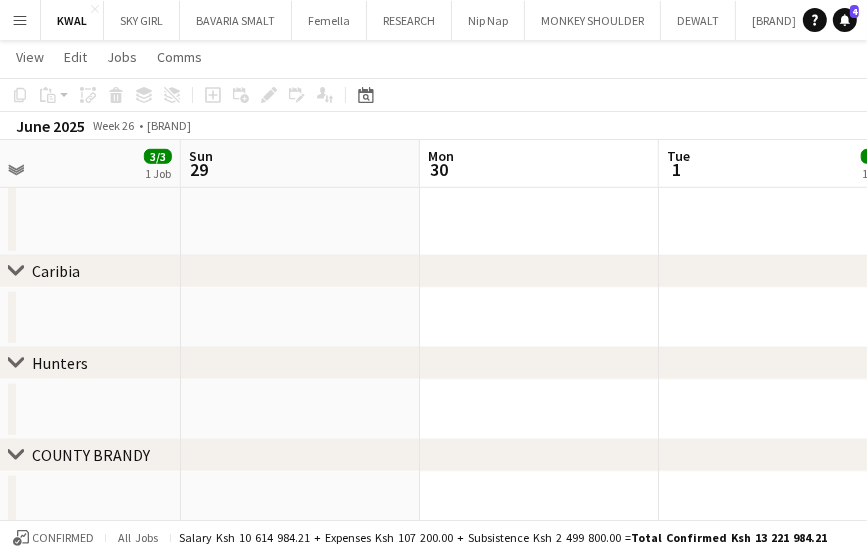 drag, startPoint x: 100, startPoint y: 421, endPoint x: 891, endPoint y: 366, distance: 792.90985 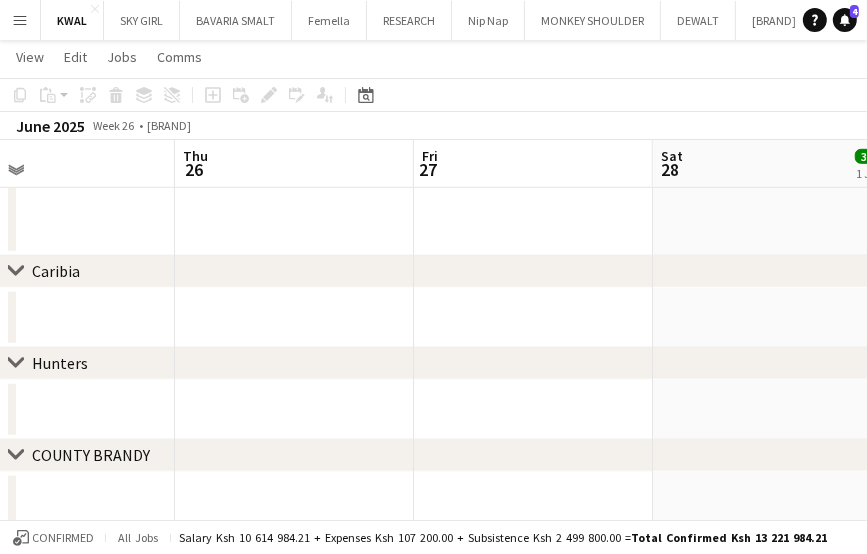 drag, startPoint x: 154, startPoint y: 414, endPoint x: 760, endPoint y: 358, distance: 608.582 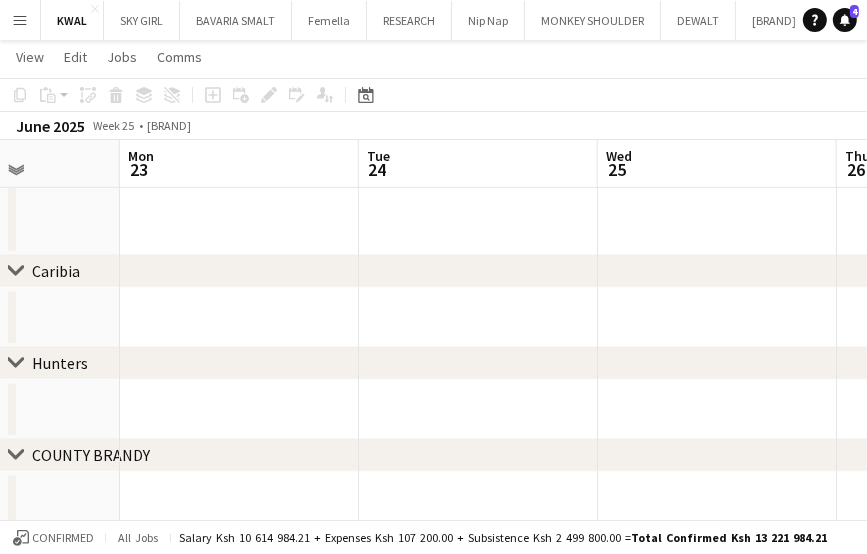 drag, startPoint x: 78, startPoint y: 416, endPoint x: 736, endPoint y: 401, distance: 658.17096 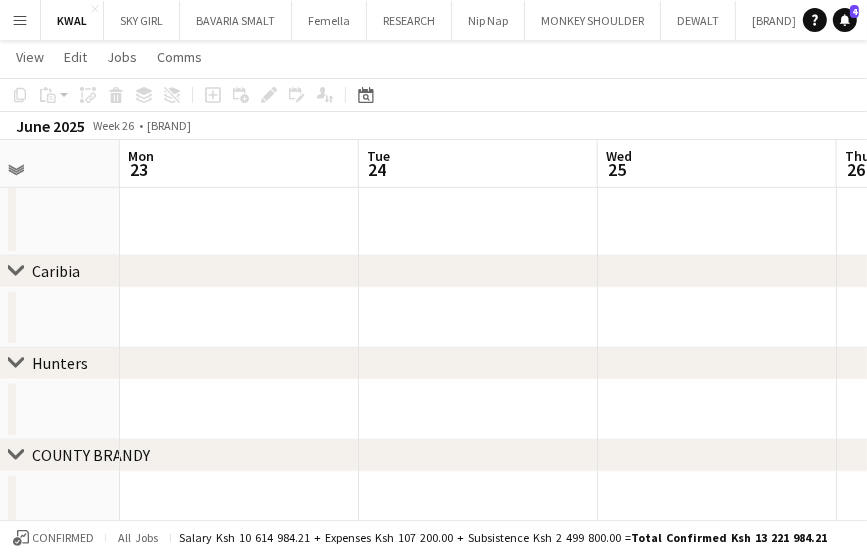 scroll, scrollTop: 0, scrollLeft: 596, axis: horizontal 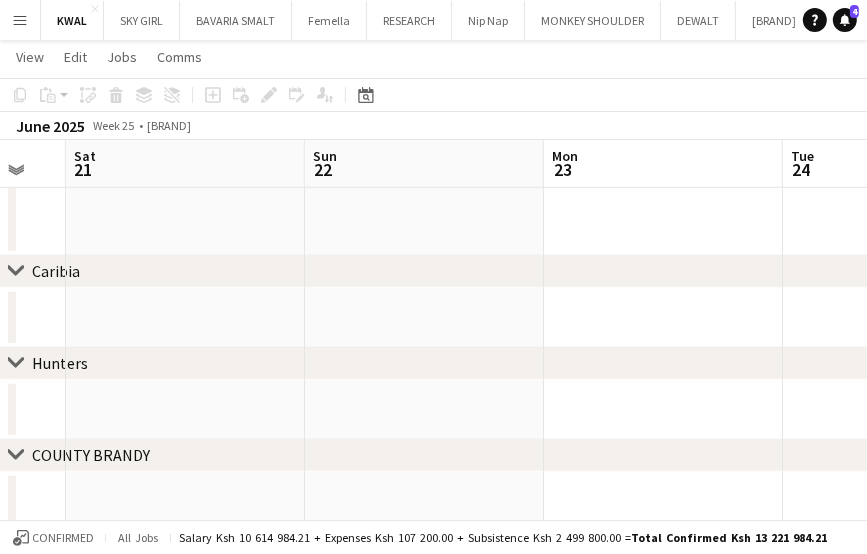 drag, startPoint x: 411, startPoint y: 405, endPoint x: 634, endPoint y: 402, distance: 223.02017 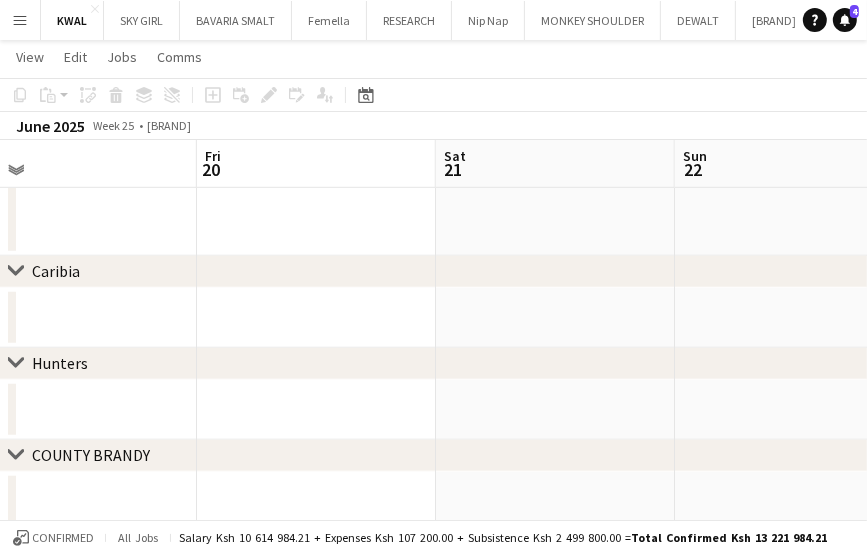 scroll, scrollTop: 0, scrollLeft: 507, axis: horizontal 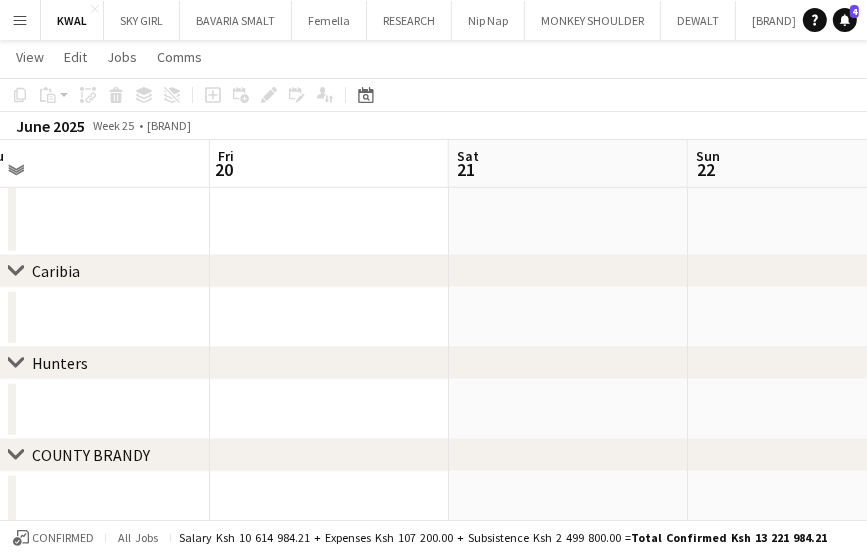 drag, startPoint x: 72, startPoint y: 419, endPoint x: 891, endPoint y: 393, distance: 819.4126 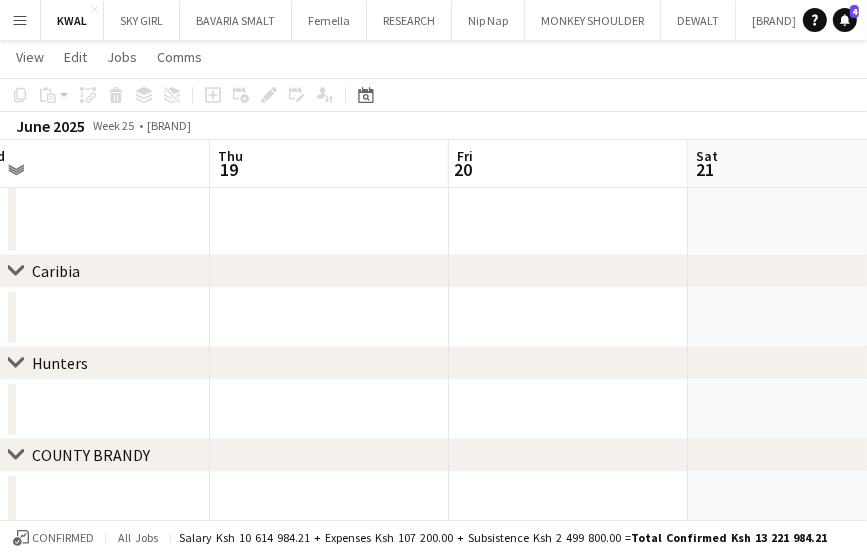 drag, startPoint x: 891, startPoint y: 361, endPoint x: 832, endPoint y: 355, distance: 59.3043 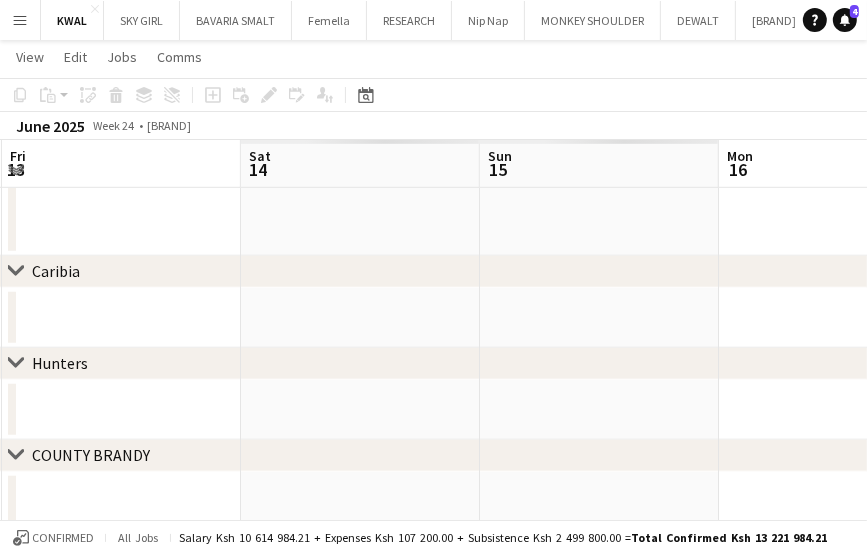 drag, startPoint x: 76, startPoint y: 410, endPoint x: 887, endPoint y: 368, distance: 812.0868 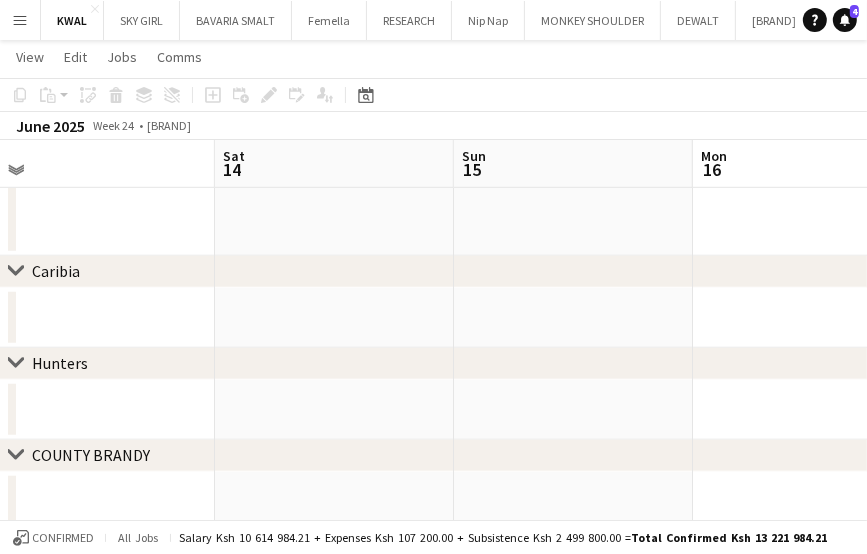 drag, startPoint x: 115, startPoint y: 417, endPoint x: 891, endPoint y: 369, distance: 777.4831 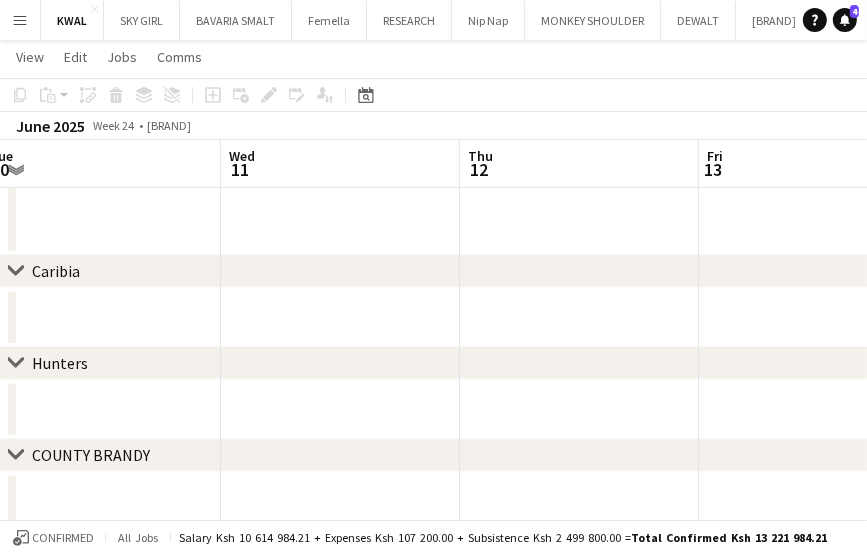 drag, startPoint x: 49, startPoint y: 424, endPoint x: 891, endPoint y: 337, distance: 846.4827 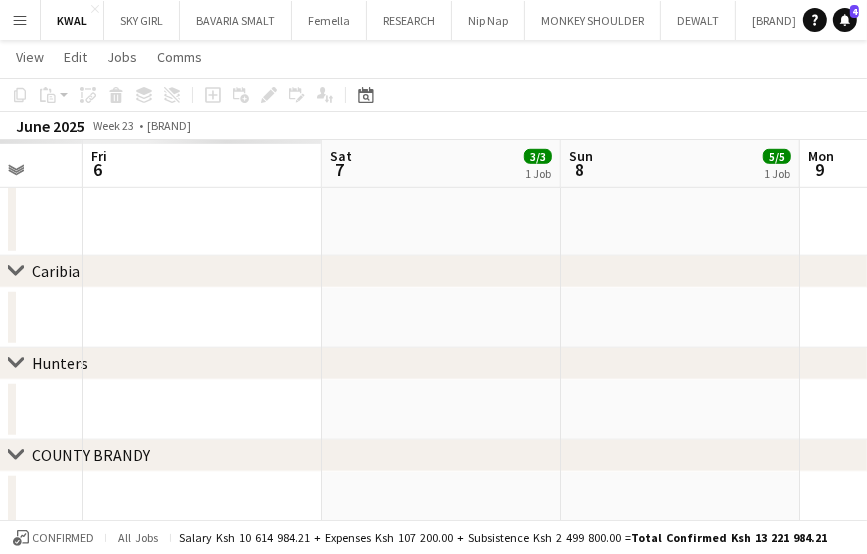 scroll, scrollTop: 0, scrollLeft: 618, axis: horizontal 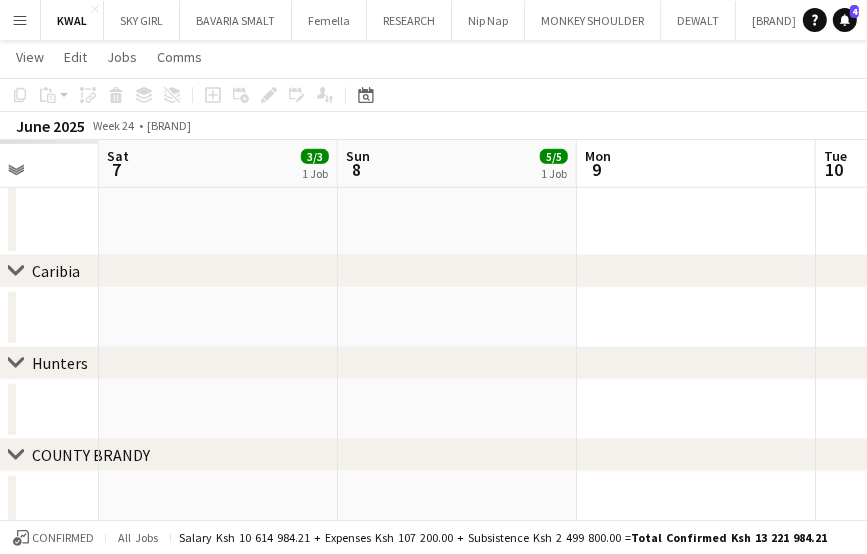 drag, startPoint x: 43, startPoint y: 418, endPoint x: 836, endPoint y: 366, distance: 794.70306 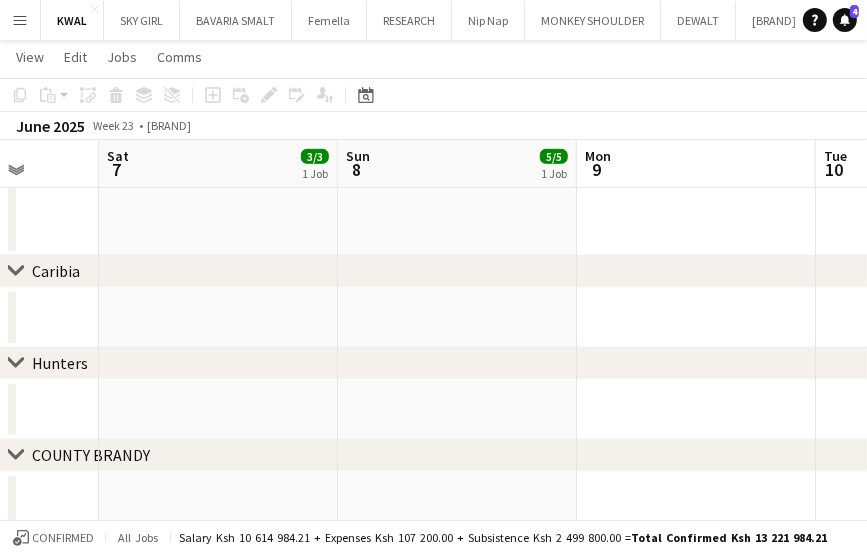 scroll, scrollTop: 0, scrollLeft: 508, axis: horizontal 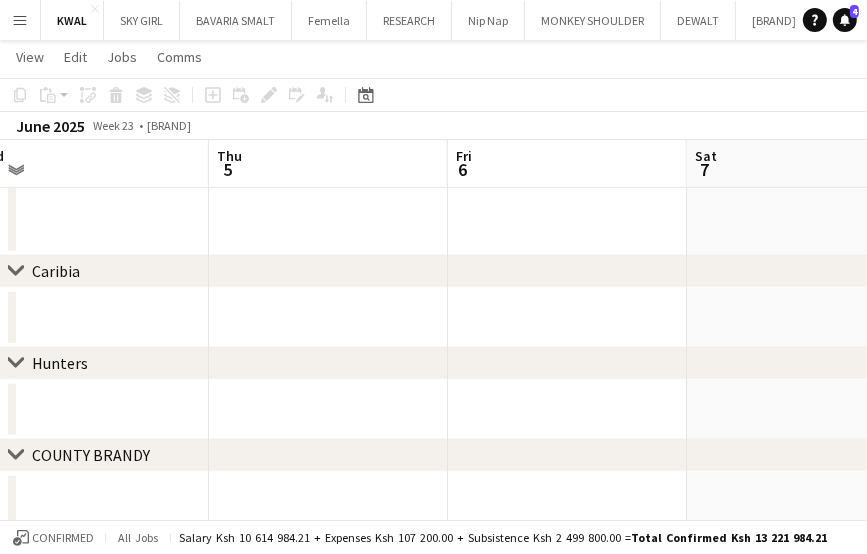 drag, startPoint x: 56, startPoint y: 416, endPoint x: 820, endPoint y: 361, distance: 765.9772 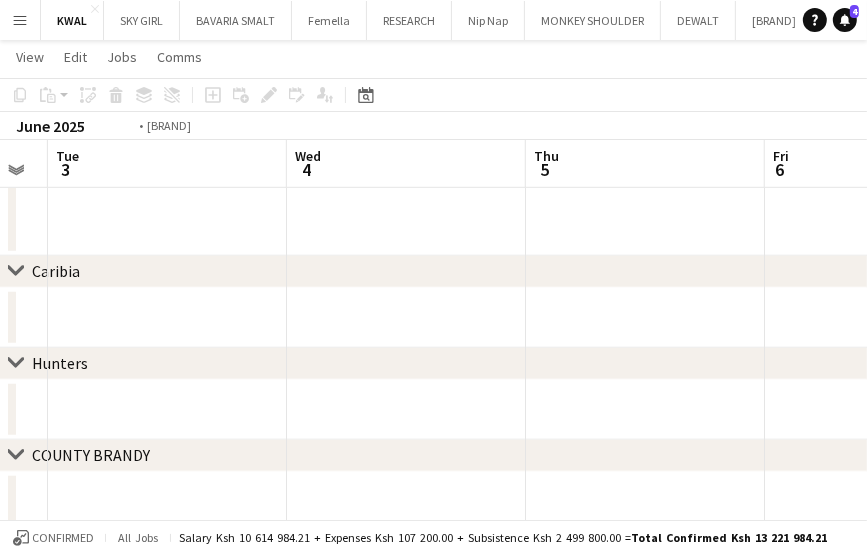 drag, startPoint x: 63, startPoint y: 417, endPoint x: 772, endPoint y: 384, distance: 709.7676 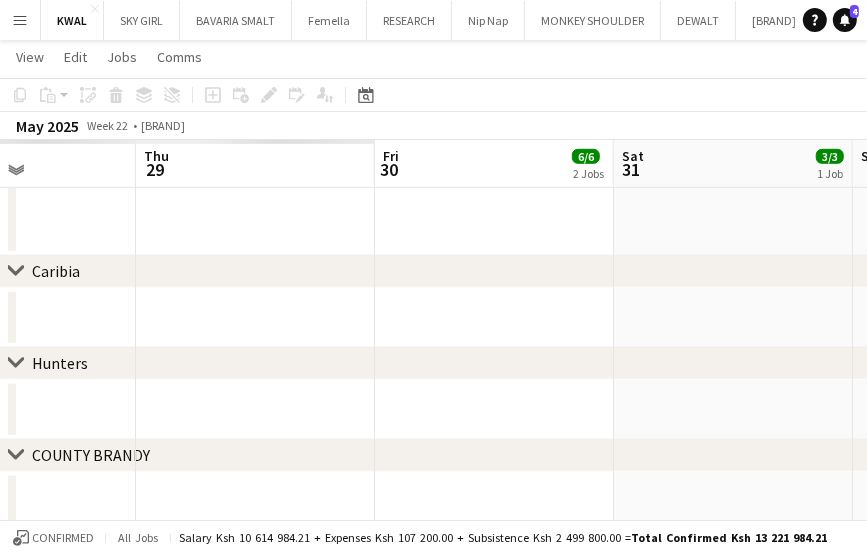 drag, startPoint x: 92, startPoint y: 413, endPoint x: 824, endPoint y: 369, distance: 733.3212 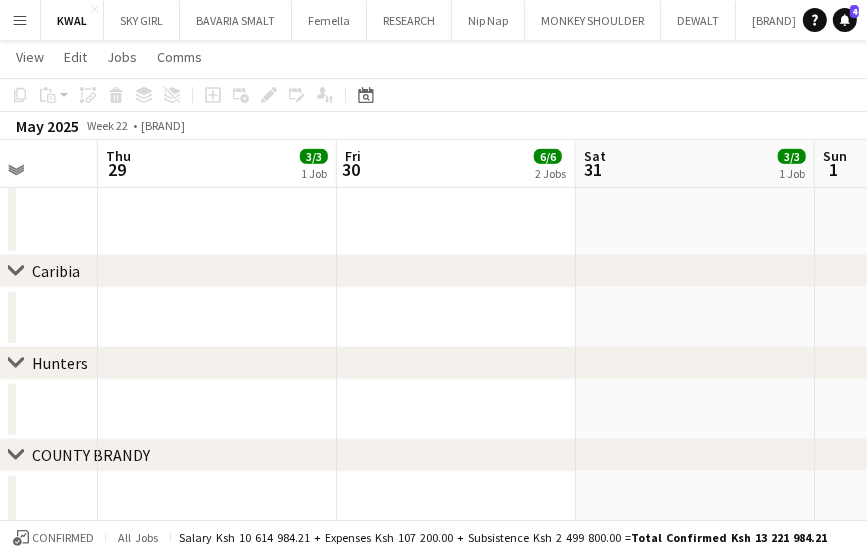 scroll, scrollTop: 0, scrollLeft: 503, axis: horizontal 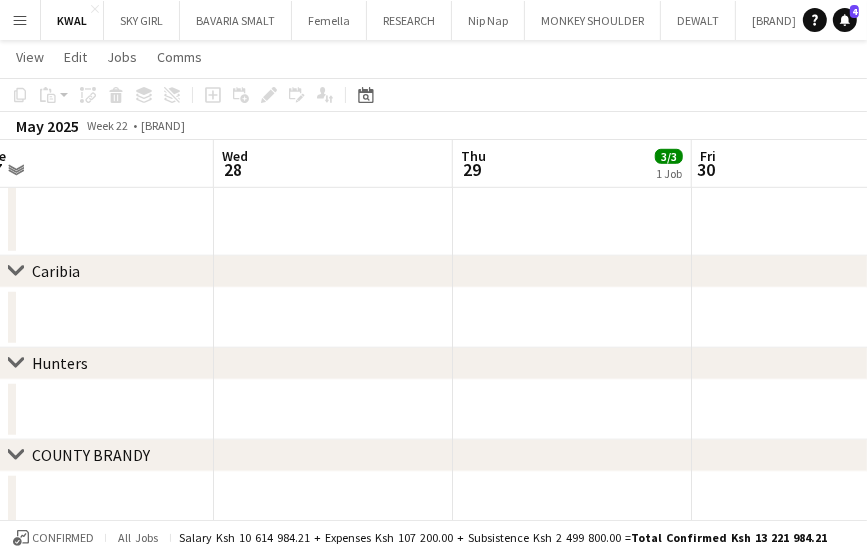 drag, startPoint x: 62, startPoint y: 408, endPoint x: 891, endPoint y: 349, distance: 831.09686 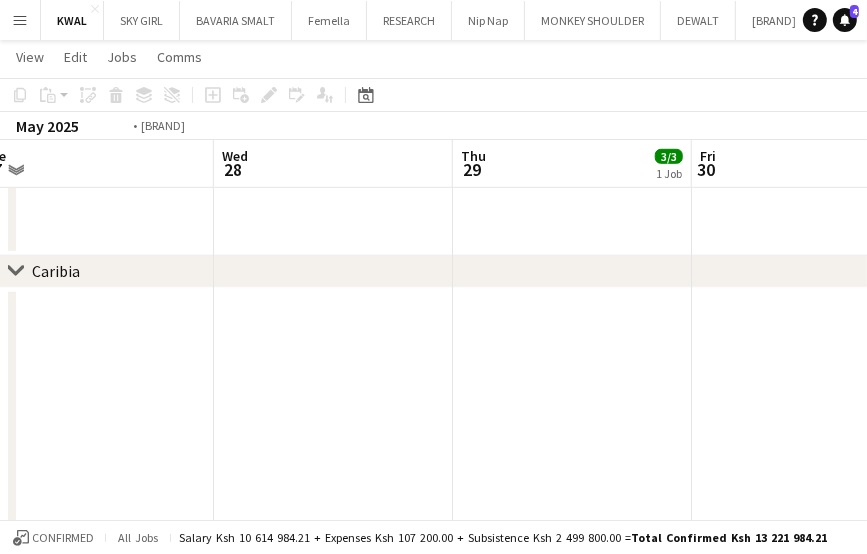 scroll, scrollTop: 0, scrollLeft: 618, axis: horizontal 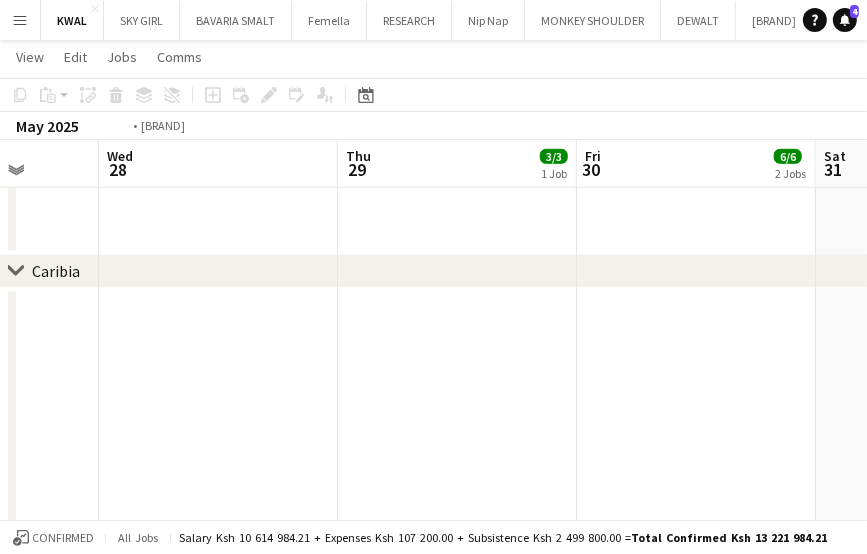 drag, startPoint x: 84, startPoint y: 406, endPoint x: 646, endPoint y: 360, distance: 563.8794 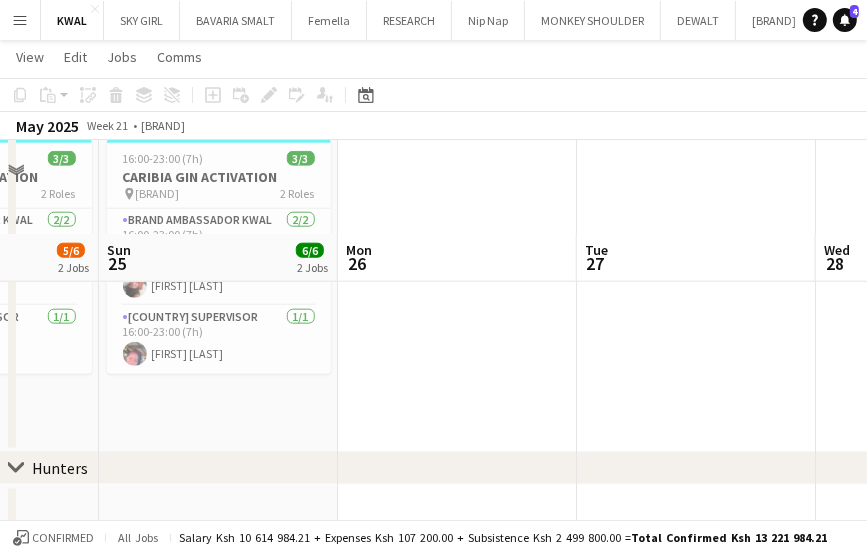 scroll, scrollTop: 1400, scrollLeft: 0, axis: vertical 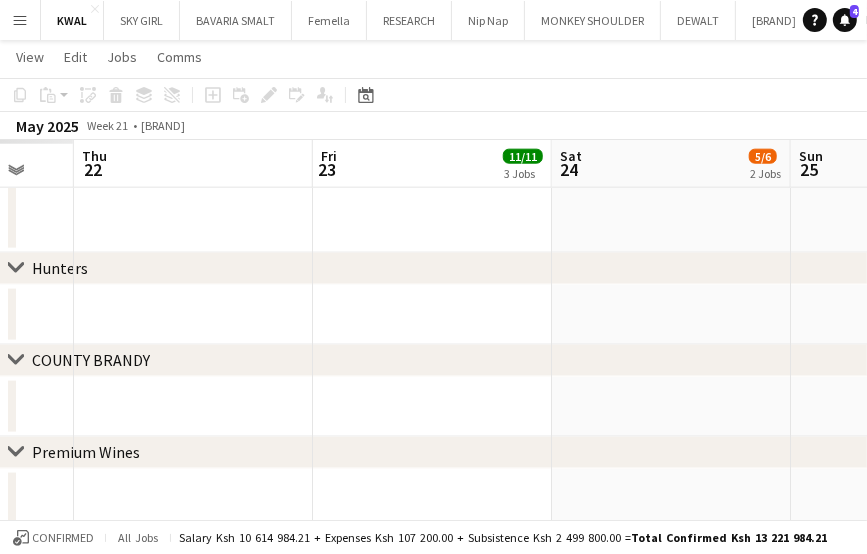 drag, startPoint x: 60, startPoint y: 318, endPoint x: 891, endPoint y: 265, distance: 832.6884 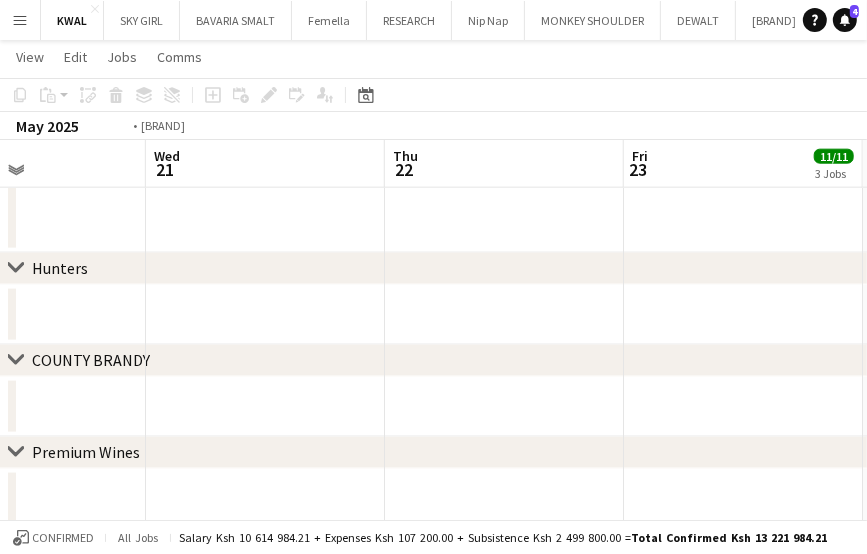 drag, startPoint x: 36, startPoint y: 330, endPoint x: 891, endPoint y: 226, distance: 861.30194 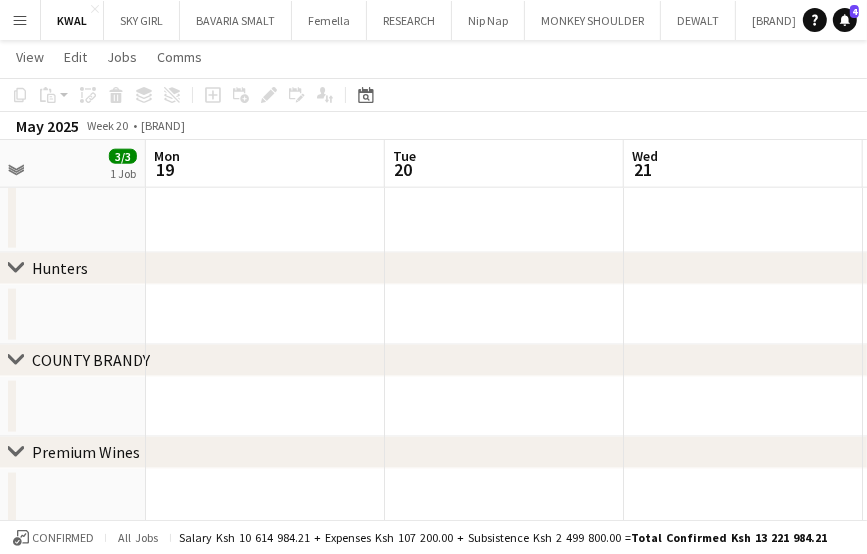 scroll, scrollTop: 0, scrollLeft: 546, axis: horizontal 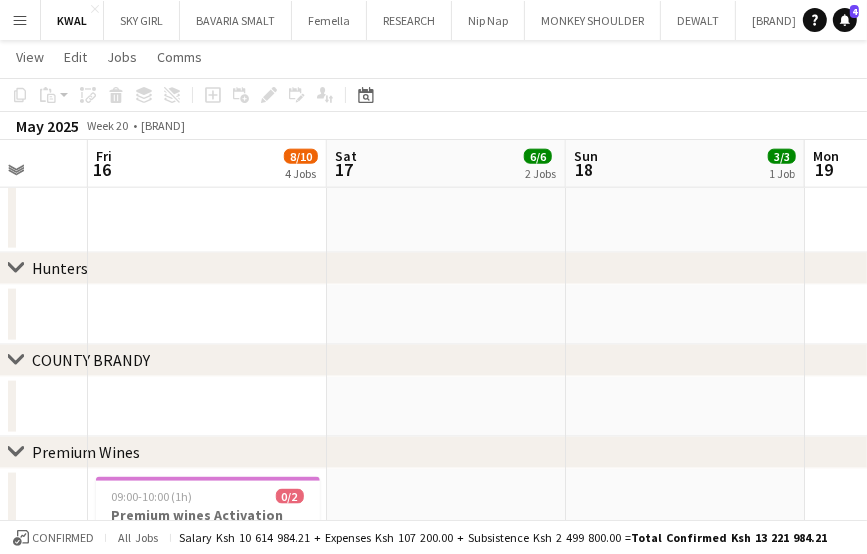 drag 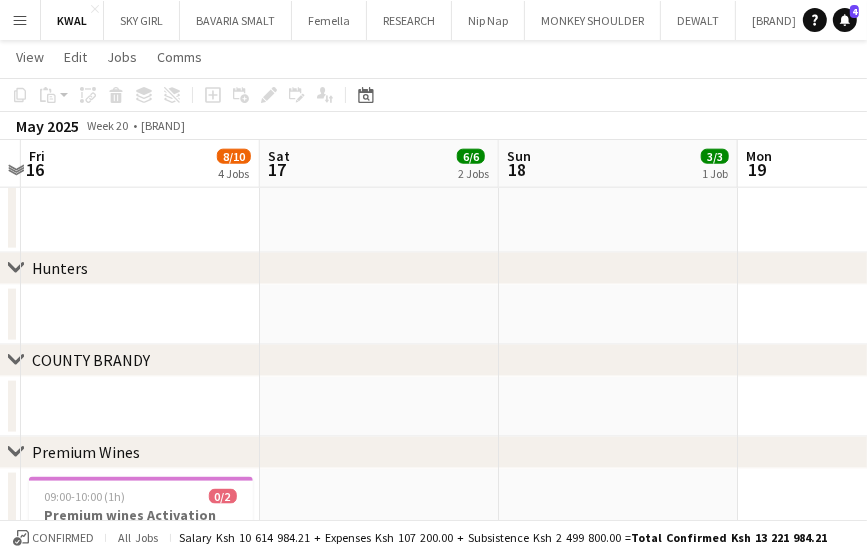 click on "Menu
Boards
Boards   Boards   All jobs   Status
Workforce
Workforce   My Workforce   Recruiting
Comms
Comms
Pay
Pay   Approvals   Payments   Reports
Platform Settings
Platform Settings   App settings   Your settings   Profiles
Training Academy
Training Academy
Knowledge Base
Knowledge Base
Product Updates
Product Updates   Log Out   Privacy   KWAL
Close
SKY GIRL
Close
BAVARIA SMALT
Close
Femella
Close
RESEARCH
Close
Nip Nap
Close
MONKEY SHOULDER
Close
DEWALT
Close
Tullamore D.E.W
Close
NISSAN
Close" at bounding box center [433, 281] 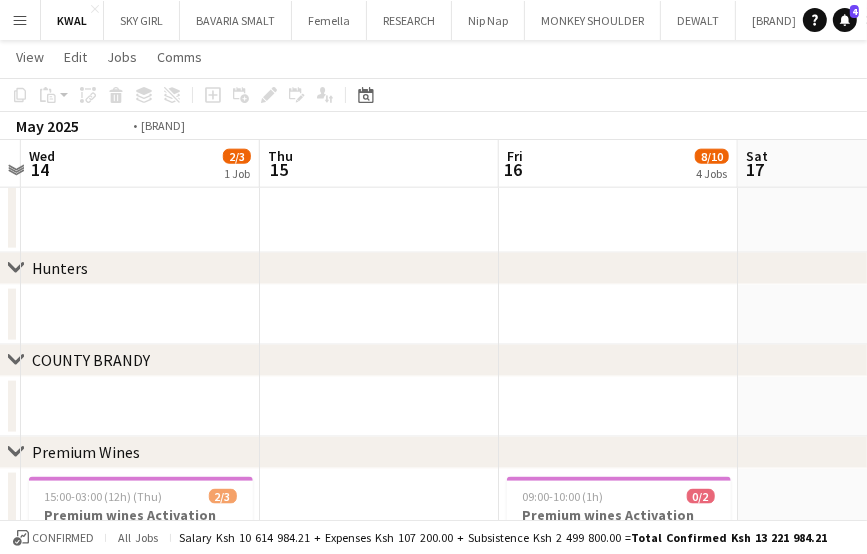 scroll, scrollTop: 0, scrollLeft: 675, axis: horizontal 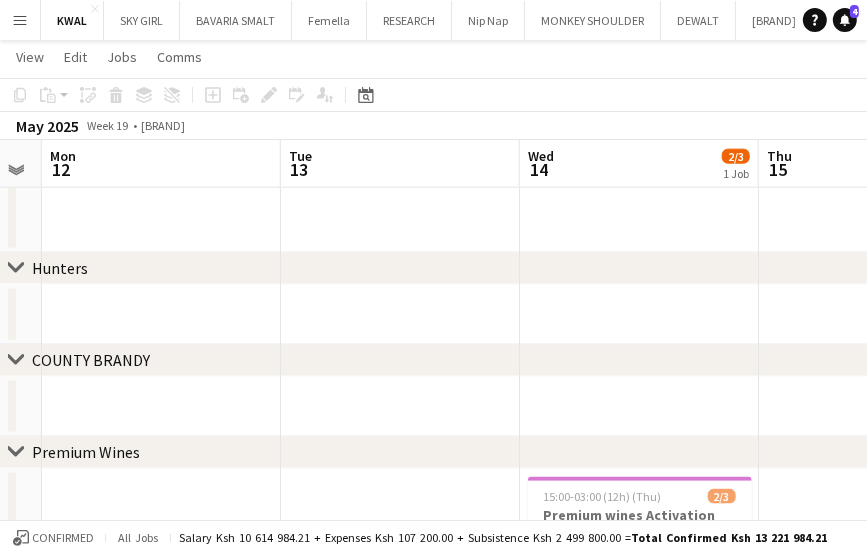 click on "Menu
Boards
Boards   Boards   All jobs   Status
Workforce
Workforce   My Workforce   Recruiting
Comms
Comms
Pay
Pay   Approvals   Payments   Reports
Platform Settings
Platform Settings   App settings   Your settings   Profiles
Training Academy
Training Academy
Knowledge Base
Knowledge Base
Product Updates
Product Updates   Log Out   Privacy   KWAL
Close
SKY GIRL
Close
BAVARIA SMALT
Close
Femella
Close
RESEARCH
Close
Nip Nap
Close
MONKEY SHOULDER
Close
DEWALT
Close
Tullamore D.E.W
Close
NISSAN
Close" at bounding box center (433, 281) 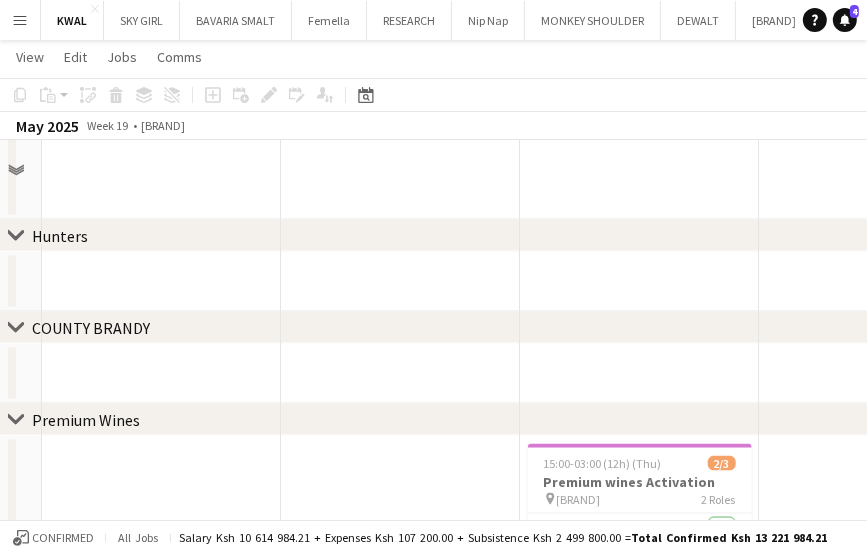 scroll, scrollTop: 1600, scrollLeft: 0, axis: vertical 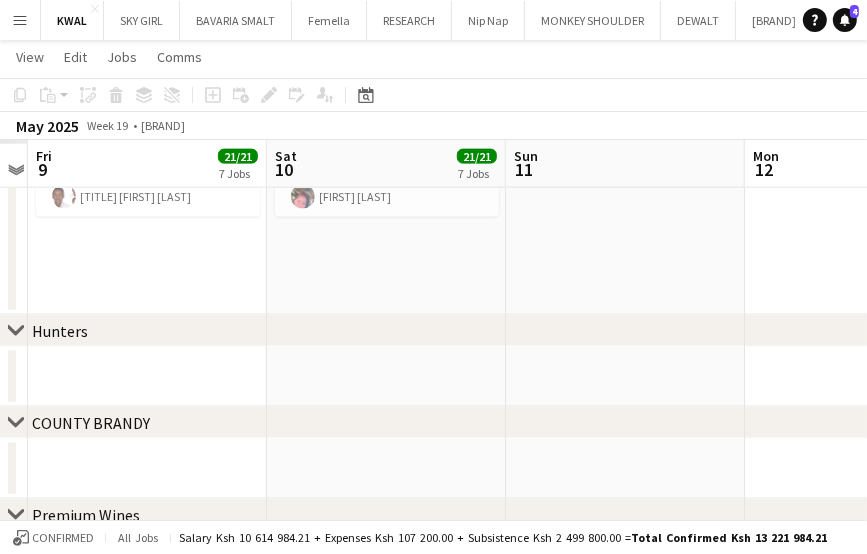 click on "chevron-right
Caribia
chevron-right
Hunters
chevron-right
COUNTY BRANDY
chevron-right
Premium Wines
chevron-right
Viceroy
chevron-right
CASABUENA
chevron-right
CAPRICE
chevron-right
Drosty Hoff   Wed   7   Thu   8   Fri   9   21/21   7 Jobs   Sat   10   21/21   7 Jobs   Sun   11   Mon   12   Tue   13   Wed   14   2/3   1 Job   Thu   15      15:00-23:00 (8h)    3/3   CARIBIA GIN ACTIVATION
pin
Makavilla   2 Roles   Brand Ambassador kwal   2/2   15:00-23:00 (8h)
[FIRST] [LAST]  CARIBIA  SUPERVISOR   1/1   15:00-23:00 (8h)
[FIRST] [LAST]     15:00-23:00 (8h)    3/3   CARIBIA GIN ACTIVATION
pin
Red square   2 Roles   Brand Ambassador kwal   2/2   15:00-23:00 (8h)
[FIRST] [LAST]  1/1" 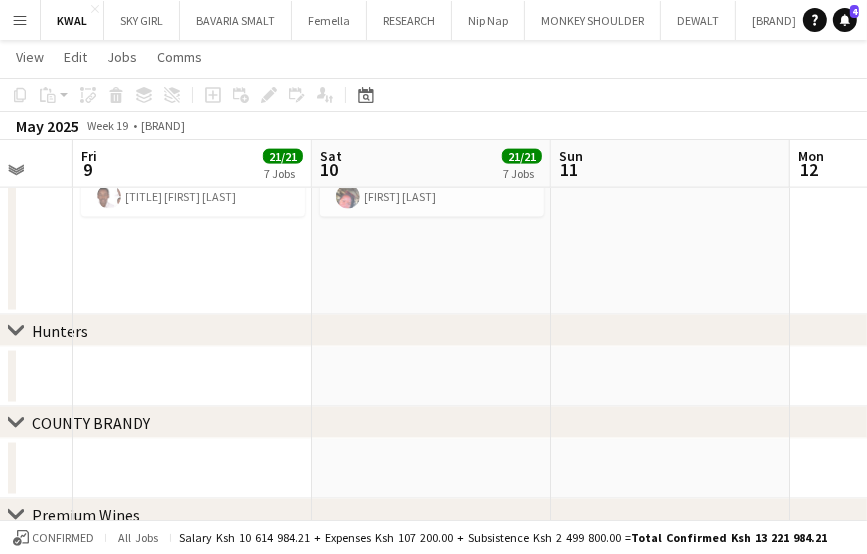 scroll, scrollTop: 0, scrollLeft: 484, axis: horizontal 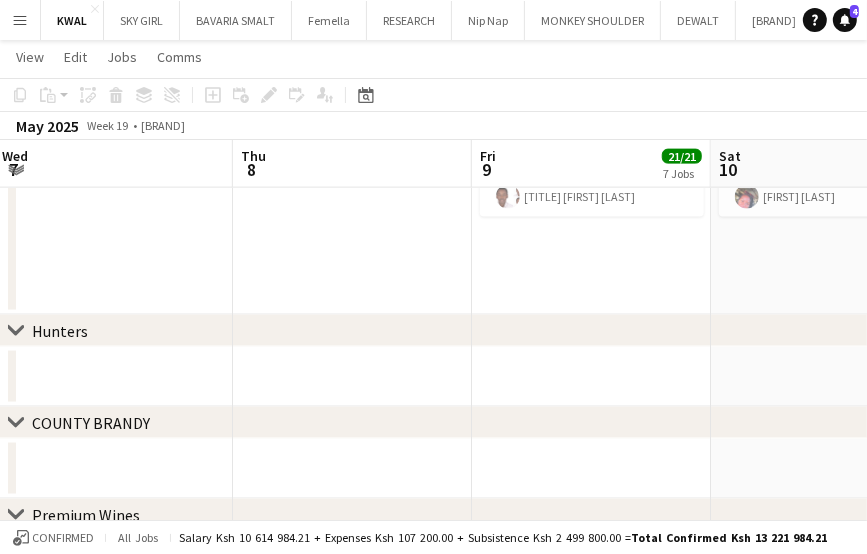 click on "Menu
Boards
Boards   Boards   All jobs   Status
Workforce
Workforce   My Workforce   Recruiting
Comms
Comms
Pay
Pay   Approvals   Payments   Reports
Platform Settings
Platform Settings   App settings   Your settings   Profiles
Training Academy
Training Academy
Knowledge Base
Knowledge Base
Product Updates
Product Updates   Log Out   Privacy   KWAL
Close
SKY GIRL
Close
BAVARIA SMALT
Close
Femella
Close
RESEARCH
Close
Nip Nap
Close
MONKEY SHOULDER
Close
DEWALT
Close
Tullamore D.E.W
Close
NISSAN
Close" at bounding box center [433, 727] 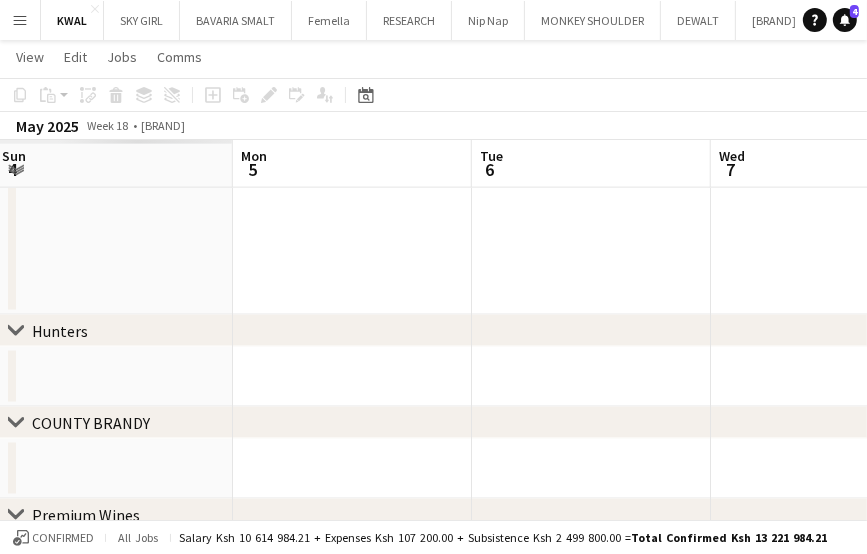 scroll, scrollTop: 0, scrollLeft: 619, axis: horizontal 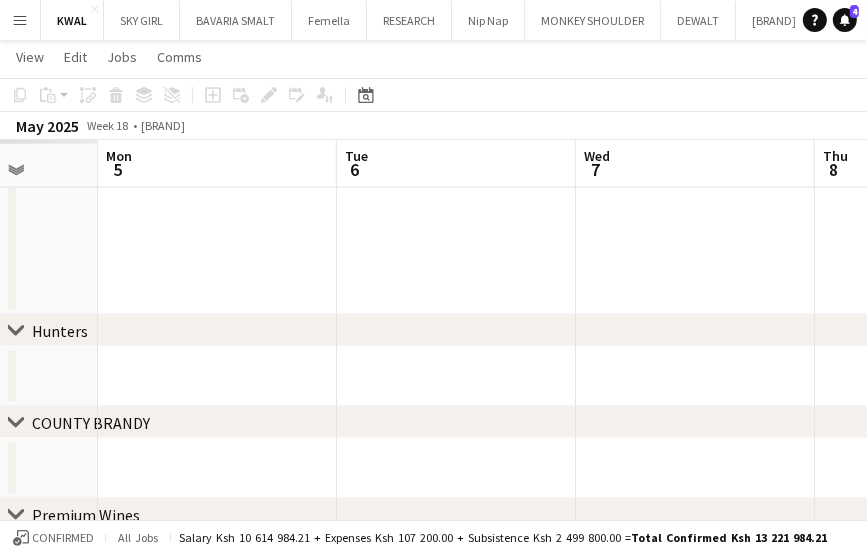 click on "Menu
Boards
Boards   Boards   All jobs   Status
Workforce
Workforce   My Workforce   Recruiting
Comms
Comms
Pay
Pay   Approvals   Payments   Reports
Platform Settings
Platform Settings   App settings   Your settings   Profiles
Training Academy
Training Academy
Knowledge Base
Knowledge Base
Product Updates
Product Updates   Log Out   Privacy   KWAL
Close
SKY GIRL
Close
BAVARIA SMALT
Close
Femella
Close
RESEARCH
Close
Nip Nap
Close
MONKEY SHOULDER
Close
DEWALT
Close
Tullamore D.E.W
Close
NISSAN
Close" at bounding box center (433, 727) 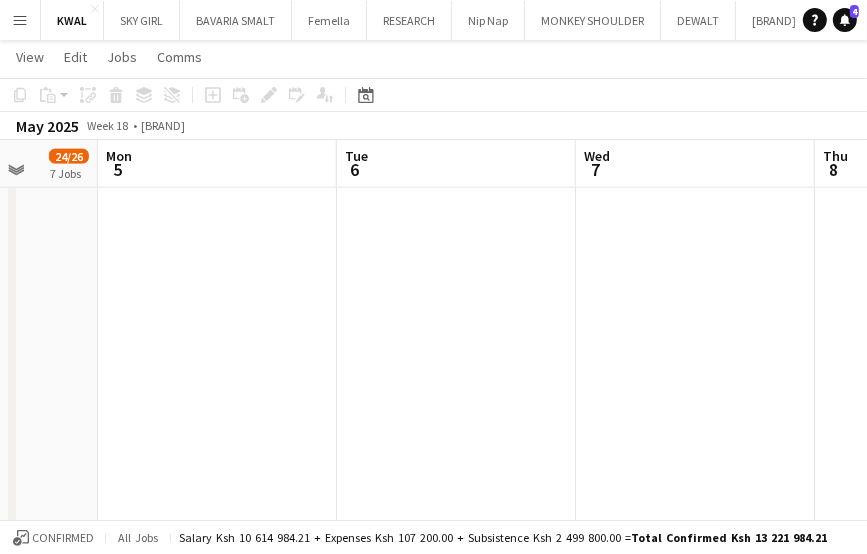 scroll, scrollTop: 0, scrollLeft: 602, axis: horizontal 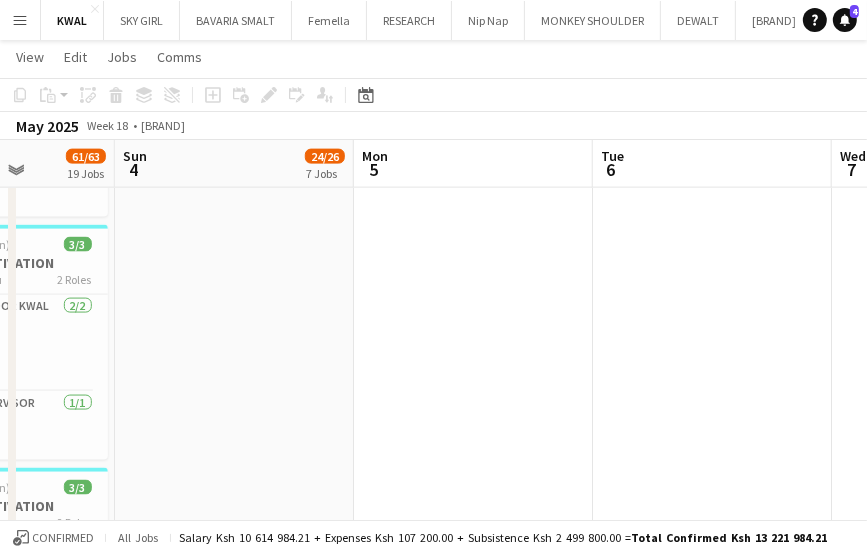 click on "Thu   1   Fri   2   54/56   17 Jobs   Sat   3   61/63   19 Jobs   Sun   4   24/26   7 Jobs   Mon   5   Tue   6   Wed   7   Thu   8   Fri   9   21/21   7 Jobs      15:00-23:00 (8h)    3/3   CARIBIA GIN ACTIVATION
pin
Freetown Live    2 Roles   Brand Ambassador kwal   2/2   15:00-23:00 (8h)
[FIRST] [LAST] [FIRST] [LAST]   CARIBIA  SUPERVISOR   1/1   15:00-23:00 (8h)
Sir. George G     16:00-00:00 (8h) (Sat)   3/3   CARIBIA GIN ACTIVATION
pin
AP Canteen   2 Roles   Brand Ambassador kwal   2/2   16:00-00:00 (8h)
[FIRST] [LAST] [FIRST] [LAST]   CARIBIA  SUPERVISOR   1/1   16:00-00:00 (8h)
[FIRST] [LAST]     16:00-00:00 (8h) (Sat)   3/3   CARIBIA GIN ACTIVATION
pin
Abc Bungoma    2 Roles   Brand Ambassador kwal   2/2   16:00-00:00 (8h)
[FIRST] [LAST] [FIRST] [LAST]   CARIBIA  SUPERVISOR   1/1   16:00-00:00 (8h)
[FIRST] [LAST]     16:00-00:00 (8h) (Sat)   3/3   CARIBIA GIN ACTIVATION
pin" at bounding box center [433, 2375] 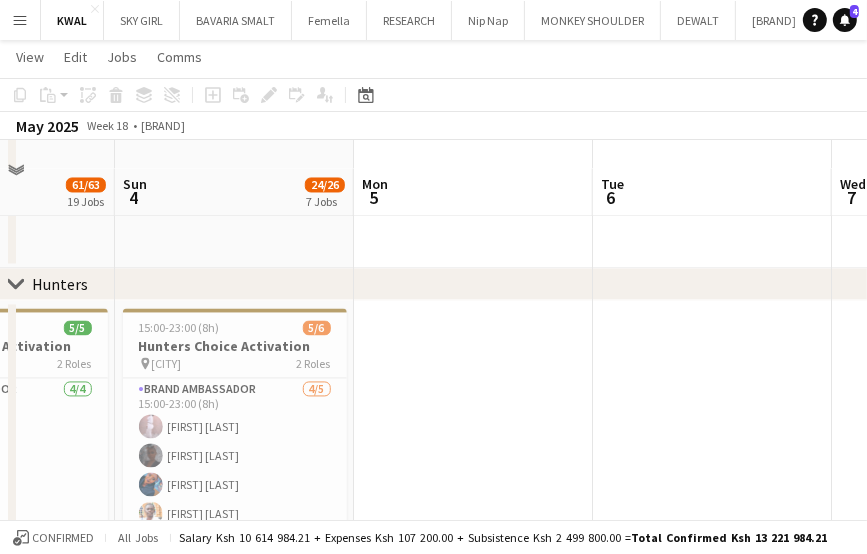 scroll, scrollTop: 2200, scrollLeft: 0, axis: vertical 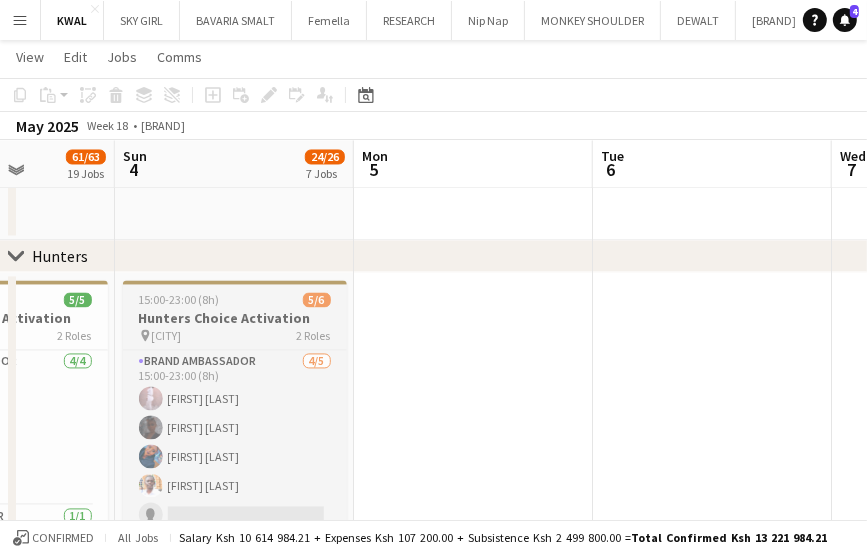 click on "Hunters Choice Activation" at bounding box center (235, 318) 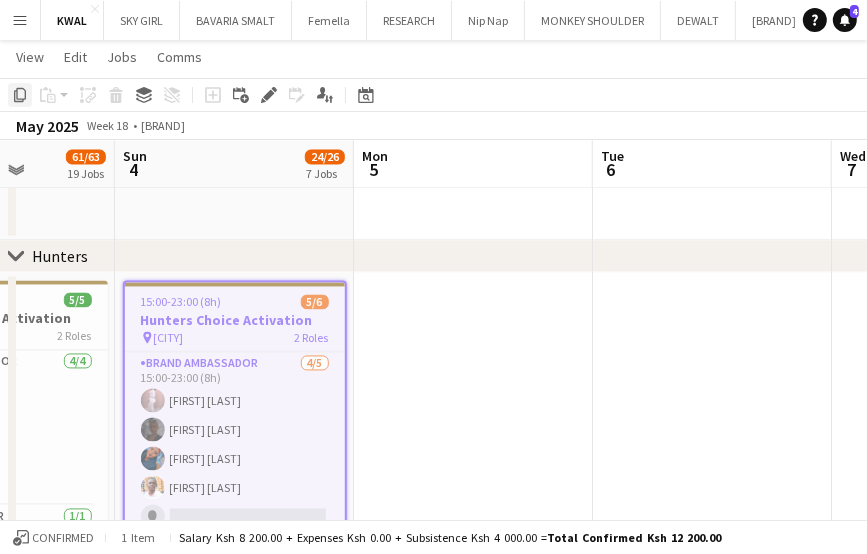 click on "Copy" 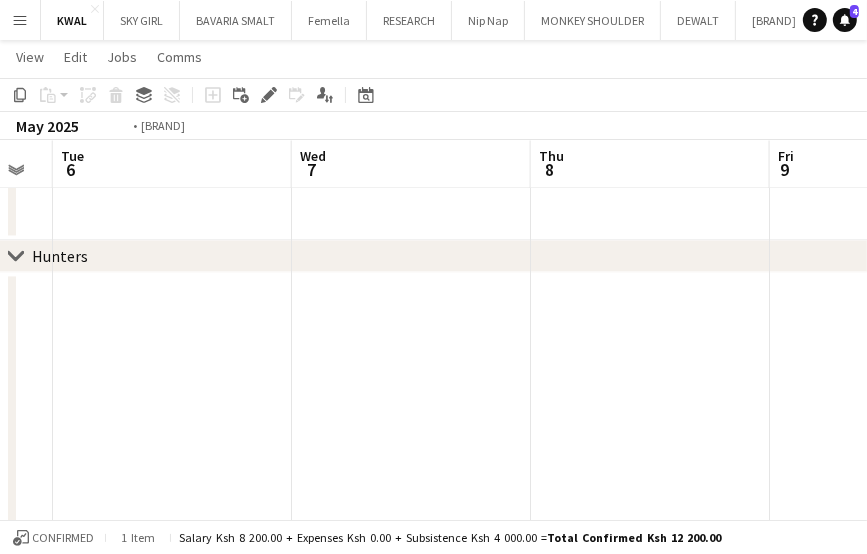 click on "Menu
Boards
Boards   Boards   All jobs   Status
Workforce
Workforce   My Workforce   Recruiting
Comms
Comms
Pay
Pay   Approvals   Payments   Reports
Platform Settings
Platform Settings   App settings   Your settings   Profiles
Training Academy
Training Academy
Knowledge Base
Knowledge Base
Product Updates
Product Updates   Log Out   Privacy   KWAL
Close
SKY GIRL
Close
BAVARIA SMALT
Close
Femella
Close
RESEARCH
Close
Nip Nap
Close
MONKEY SHOULDER
Close
DEWALT
Close
Tullamore D.E.W
Close
NISSAN
Close" at bounding box center [433, 1753] 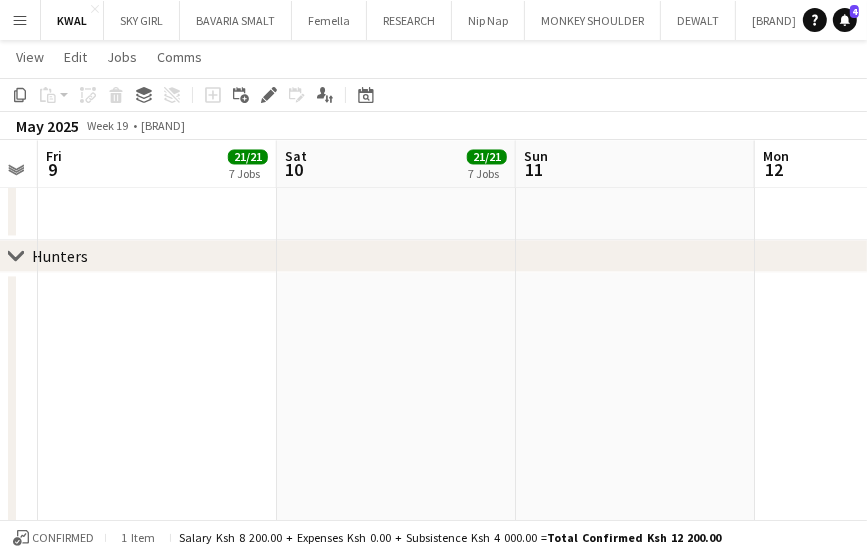 click on "Menu
Boards
Boards   Boards   All jobs   Status
Workforce
Workforce   My Workforce   Recruiting
Comms
Comms
Pay
Pay   Approvals   Payments   Reports
Platform Settings
Platform Settings   App settings   Your settings   Profiles
Training Academy
Training Academy
Knowledge Base
Knowledge Base
Product Updates
Product Updates   Log Out   Privacy   KWAL
Close
SKY GIRL
Close
BAVARIA SMALT
Close
Femella
Close
RESEARCH
Close
Nip Nap
Close
MONKEY SHOULDER
Close
DEWALT
Close
Tullamore D.E.W
Close
NISSAN
Close" at bounding box center (433, 1753) 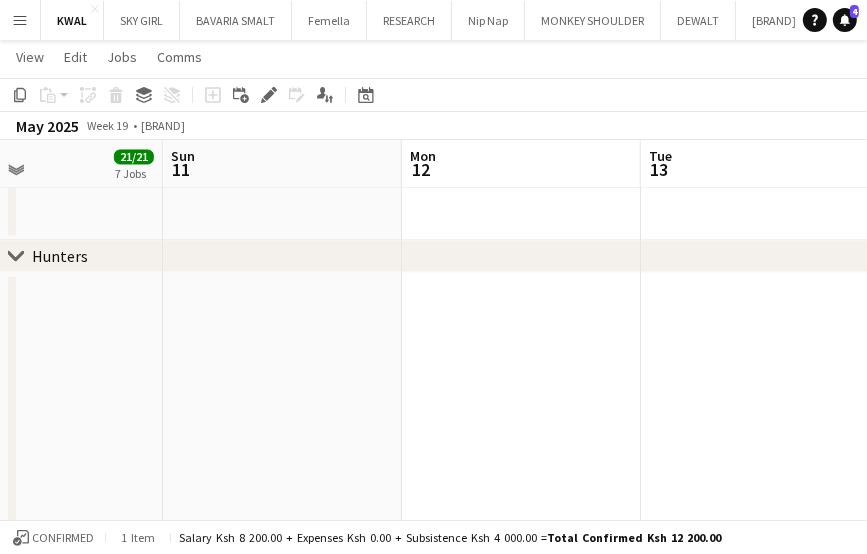 click on "Menu
Boards
Boards   Boards   All jobs   Status
Workforce
Workforce   My Workforce   Recruiting
Comms
Comms
Pay
Pay   Approvals   Payments   Reports
Platform Settings
Platform Settings   App settings   Your settings   Profiles
Training Academy
Training Academy
Knowledge Base
Knowledge Base
Product Updates
Product Updates   Log Out   Privacy   KWAL
Close
SKY GIRL
Close
BAVARIA SMALT
Close
Femella
Close
RESEARCH
Close
Nip Nap
Close
MONKEY SHOULDER
Close
DEWALT
Close
Tullamore D.E.W
Close
NISSAN
Close" at bounding box center [433, 1753] 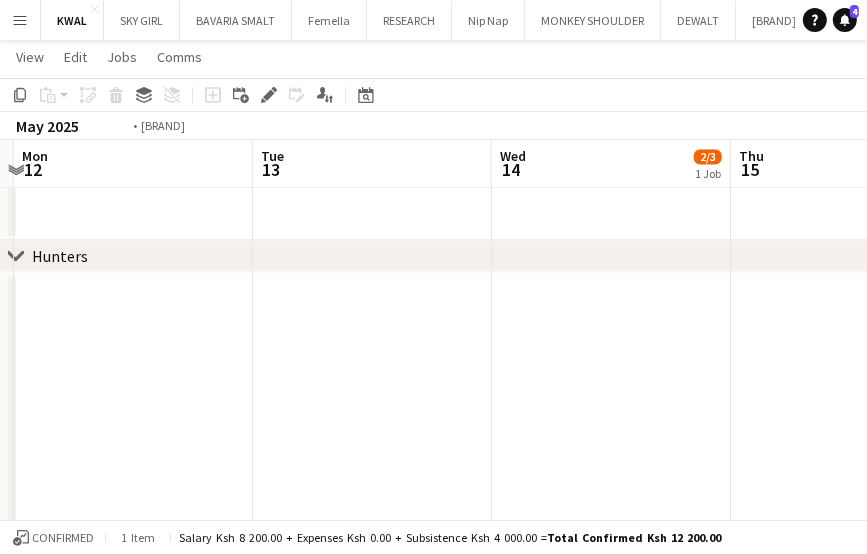 click on "Menu
Boards
Boards   Boards   All jobs   Status
Workforce
Workforce   My Workforce   Recruiting
Comms
Comms
Pay
Pay   Approvals   Payments   Reports
Platform Settings
Platform Settings   App settings   Your settings   Profiles
Training Academy
Training Academy
Knowledge Base
Knowledge Base
Product Updates
Product Updates   Log Out   Privacy   KWAL
Close
SKY GIRL
Close
BAVARIA SMALT
Close
Femella
Close
RESEARCH
Close
Nip Nap
Close
MONKEY SHOULDER
Close
DEWALT
Close
Tullamore D.E.W
Close
NISSAN
Close" at bounding box center [433, 1753] 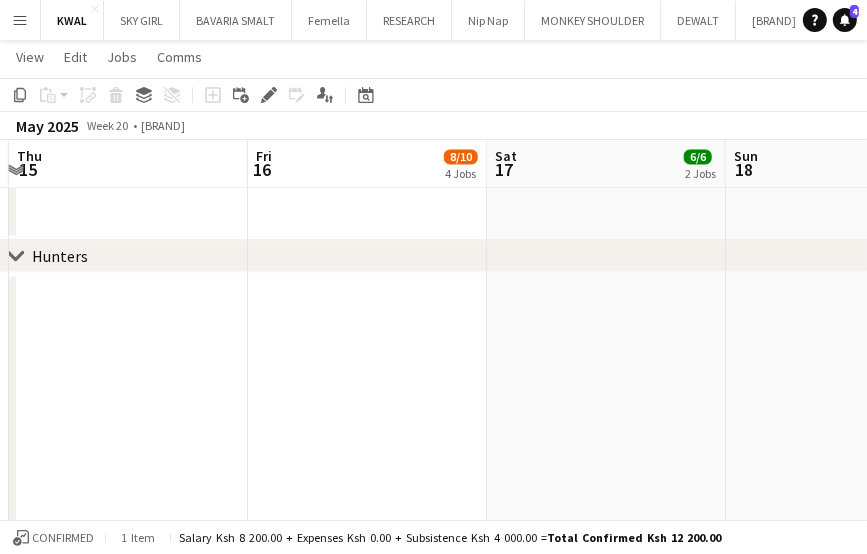 click on "Menu
Boards
Boards   Boards   All jobs   Status
Workforce
Workforce   My Workforce   Recruiting
Comms
Comms
Pay
Pay   Approvals   Payments   Reports
Platform Settings
Platform Settings   App settings   Your settings   Profiles
Training Academy
Training Academy
Knowledge Base
Knowledge Base
Product Updates
Product Updates   Log Out   Privacy   KWAL
Close
SKY GIRL
Close
BAVARIA SMALT
Close
Femella
Close
RESEARCH
Close
Nip Nap
Close
MONKEY SHOULDER
Close
DEWALT
Close
Tullamore D.E.W
Close
NISSAN
Close" at bounding box center [433, 1753] 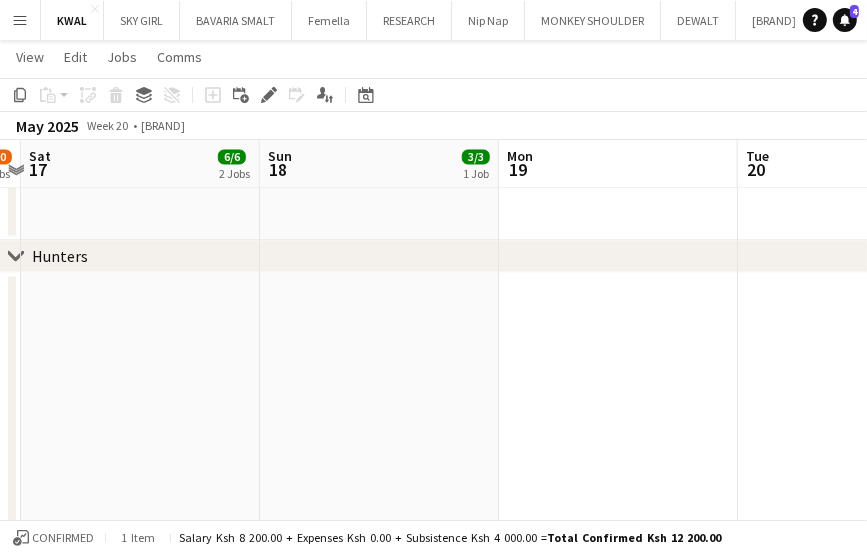 click on "Menu
Boards
Boards   Boards   All jobs   Status
Workforce
Workforce   My Workforce   Recruiting
Comms
Comms
Pay
Pay   Approvals   Payments   Reports
Platform Settings
Platform Settings   App settings   Your settings   Profiles
Training Academy
Training Academy
Knowledge Base
Knowledge Base
Product Updates
Product Updates   Log Out   Privacy   KWAL
Close
SKY GIRL
Close
BAVARIA SMALT
Close
Femella
Close
RESEARCH
Close
Nip Nap
Close
MONKEY SHOULDER
Close
DEWALT
Close
Tullamore D.E.W
Close
NISSAN
Close" at bounding box center (433, 1753) 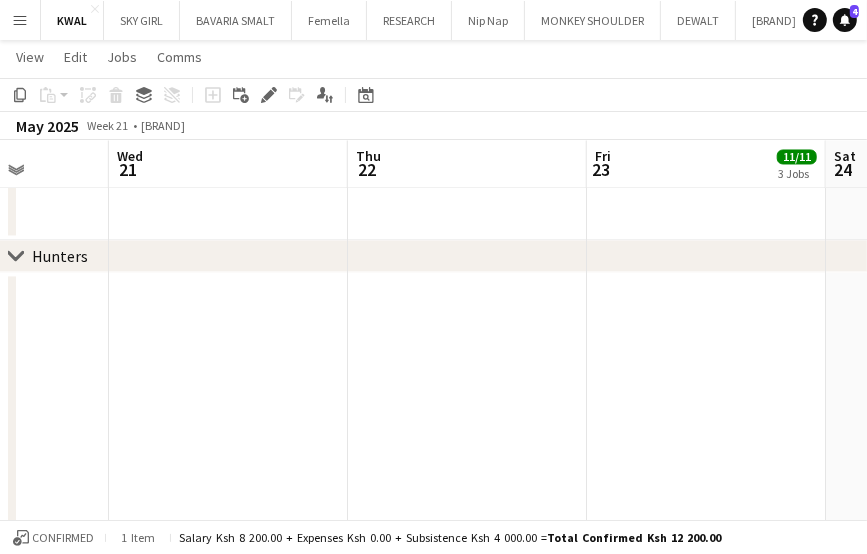 click on "Menu
Boards
Boards   Boards   All jobs   Status
Workforce
Workforce   My Workforce   Recruiting
Comms
Comms
Pay
Pay   Approvals   Payments   Reports
Platform Settings
Platform Settings   App settings   Your settings   Profiles
Training Academy
Training Academy
Knowledge Base
Knowledge Base
Product Updates
Product Updates   Log Out   Privacy   KWAL
Close
SKY GIRL
Close
BAVARIA SMALT
Close
Femella
Close
RESEARCH
Close
Nip Nap
Close
MONKEY SHOULDER
Close
DEWALT
Close
Tullamore D.E.W
Close
NISSAN
Close" at bounding box center [433, 1753] 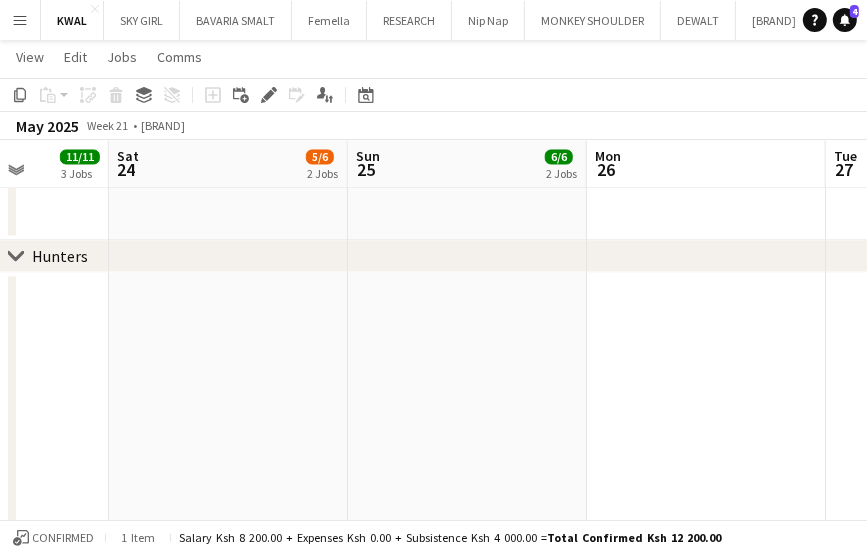 scroll, scrollTop: 0, scrollLeft: 504, axis: horizontal 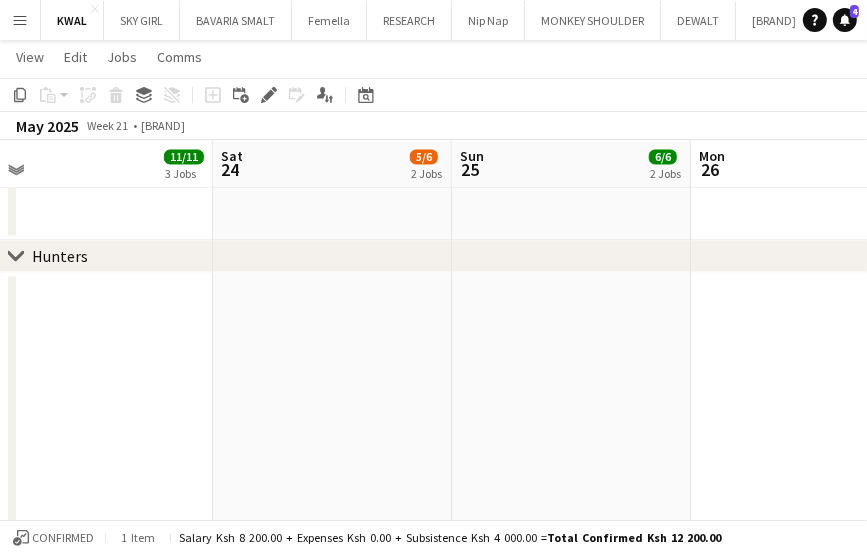 click on "Menu
Boards
Boards   Boards   All jobs   Status
Workforce
Workforce   My Workforce   Recruiting
Comms
Comms
Pay
Pay   Approvals   Payments   Reports
Platform Settings
Platform Settings   App settings   Your settings   Profiles
Training Academy
Training Academy
Knowledge Base
Knowledge Base
Product Updates
Product Updates   Log Out   Privacy   KWAL
Close
SKY GIRL
Close
BAVARIA SMALT
Close
Femella
Close
RESEARCH
Close
Nip Nap
Close
MONKEY SHOULDER
Close
DEWALT
Close
Tullamore D.E.W
Close
NISSAN
Close" at bounding box center [433, 1753] 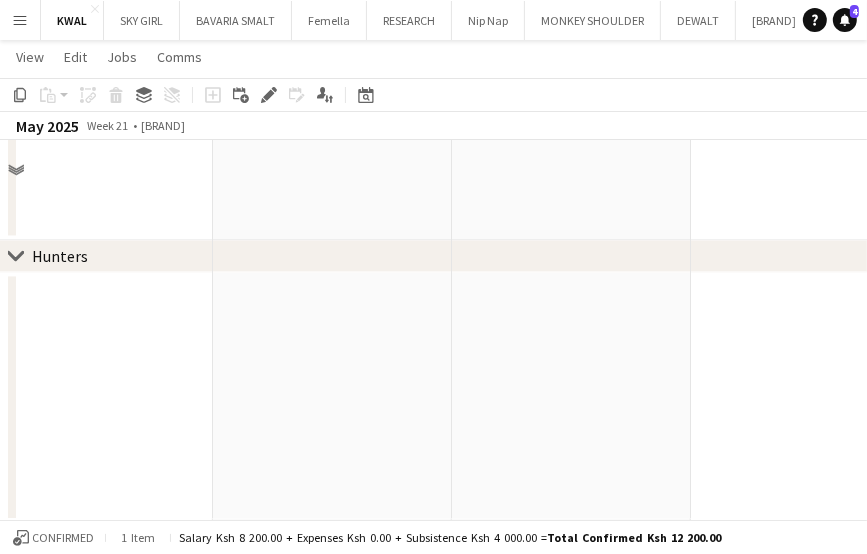 scroll, scrollTop: 2684, scrollLeft: 0, axis: vertical 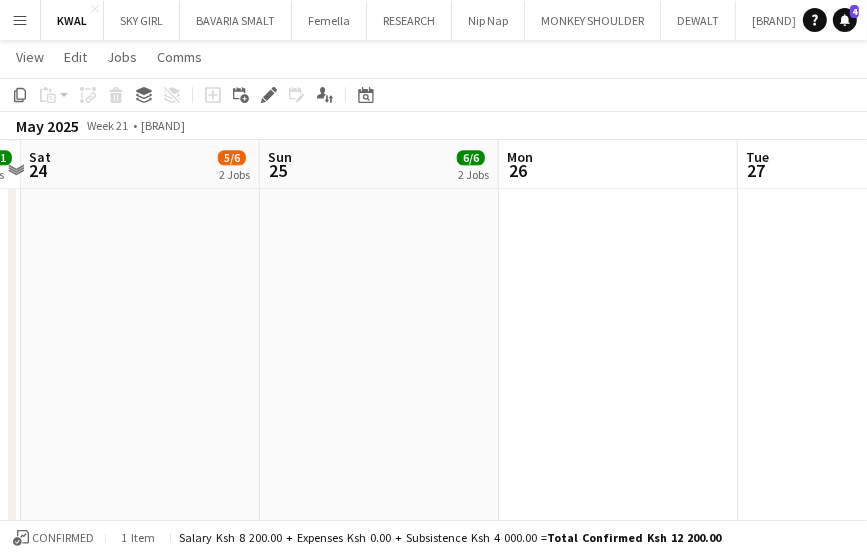 click on "Menu
Boards
Boards   Boards   All jobs   Status
Workforce
Workforce   My Workforce   Recruiting
Comms
Comms
Pay
Pay   Approvals   Payments   Reports
Platform Settings
Platform Settings   App settings   Your settings   Profiles
Training Academy
Training Academy
Knowledge Base
Knowledge Base
Product Updates
Product Updates   Log Out   Privacy   KWAL
Close
SKY GIRL
Close
BAVARIA SMALT
Close
Femella
Close
RESEARCH
Close
Nip Nap
Close
MONKEY SHOULDER
Close
DEWALT
Close
Tullamore D.E.W
Close
NISSAN
Close" at bounding box center [433, 1269] 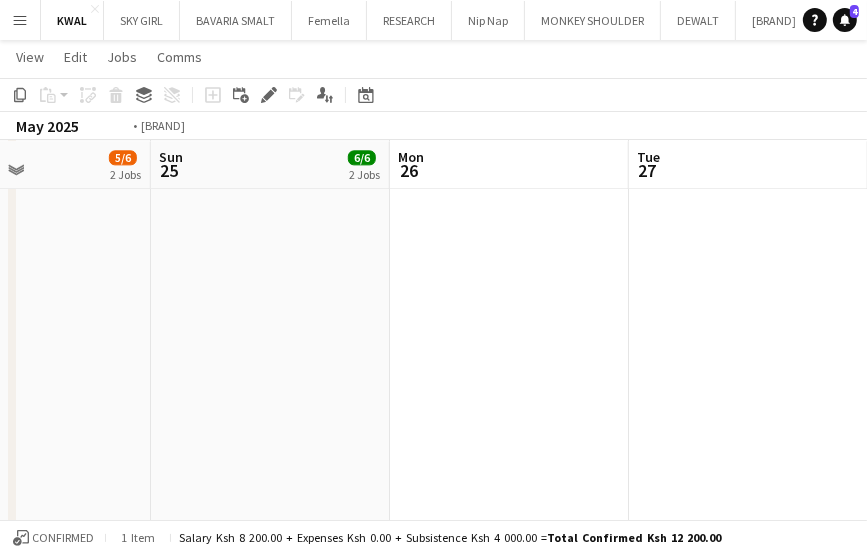 click on "Menu
Boards
Boards   Boards   All jobs   Status
Workforce
Workforce   My Workforce   Recruiting
Comms
Comms
Pay
Pay   Approvals   Payments   Reports
Platform Settings
Platform Settings   App settings   Your settings   Profiles
Training Academy
Training Academy
Knowledge Base
Knowledge Base
Product Updates
Product Updates   Log Out   Privacy   KWAL
Close
SKY GIRL
Close
BAVARIA SMALT
Close
Femella
Close
RESEARCH
Close
Nip Nap
Close
MONKEY SHOULDER
Close
DEWALT
Close
Tullamore D.E.W
Close
NISSAN
Close" at bounding box center (433, 1269) 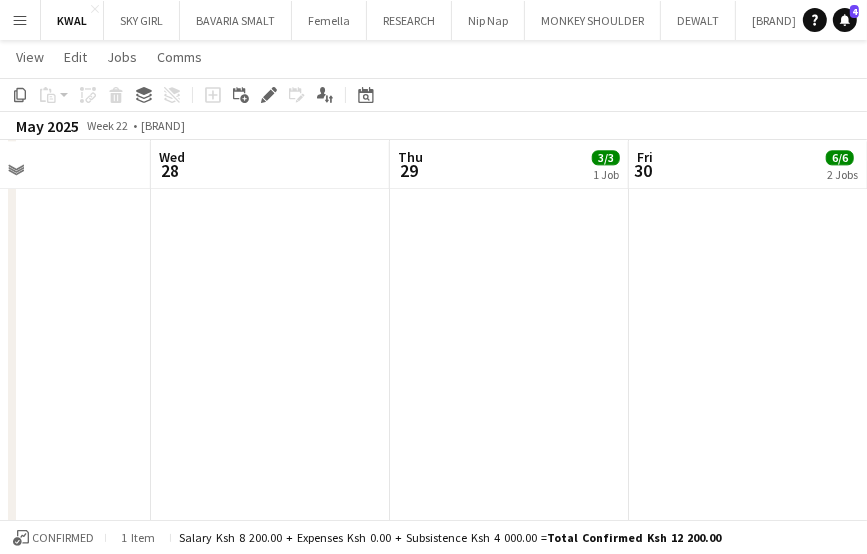 click on "Menu
Boards
Boards   Boards   All jobs   Status
Workforce
Workforce   My Workforce   Recruiting
Comms
Comms
Pay
Pay   Approvals   Payments   Reports
Platform Settings
Platform Settings   App settings   Your settings   Profiles
Training Academy
Training Academy
Knowledge Base
Knowledge Base
Product Updates
Product Updates   Log Out   Privacy   KWAL
Close
SKY GIRL
Close
BAVARIA SMALT
Close
Femella
Close
RESEARCH
Close
Nip Nap
Close
MONKEY SHOULDER
Close
DEWALT
Close
Tullamore D.E.W
Close
NISSAN
Close" at bounding box center [433, 1269] 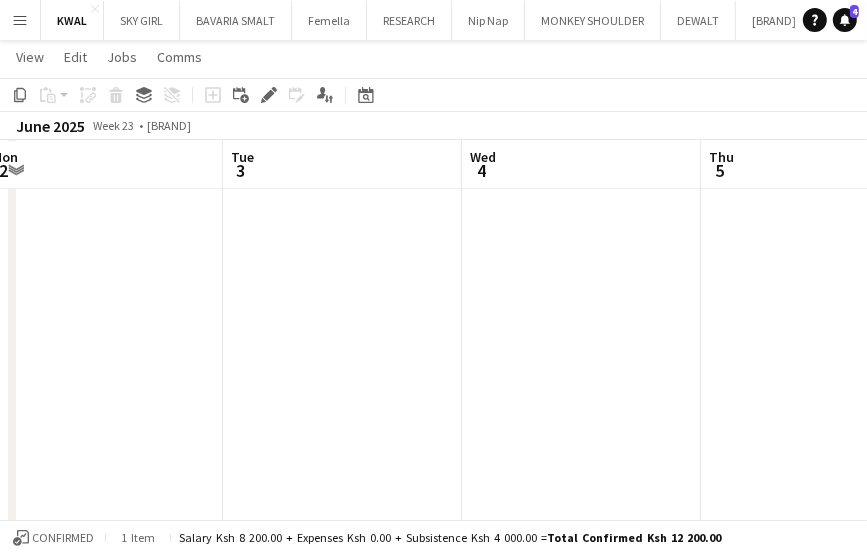 click on "Menu
Boards
Boards   Boards   All jobs   Status
Workforce
Workforce   My Workforce   Recruiting
Comms
Comms
Pay
Pay   Approvals   Payments   Reports
Platform Settings
Platform Settings   App settings   Your settings   Profiles
Training Academy
Training Academy
Knowledge Base
Knowledge Base
Product Updates
Product Updates   Log Out   Privacy   KWAL
Close
SKY GIRL
Close
BAVARIA SMALT
Close
Femella
Close
RESEARCH
Close
Nip Nap
Close
MONKEY SHOULDER
Close
DEWALT
Close
Tullamore D.E.W
Close
NISSAN
Close" at bounding box center (433, 1269) 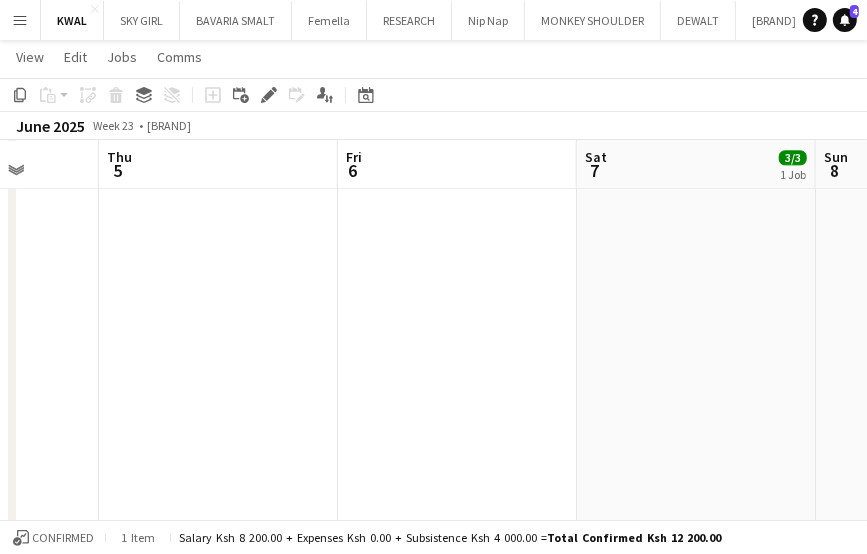 click on "Menu
Boards
Boards   Boards   All jobs   Status
Workforce
Workforce   My Workforce   Recruiting
Comms
Comms
Pay
Pay   Approvals   Payments   Reports
Platform Settings
Platform Settings   App settings   Your settings   Profiles
Training Academy
Training Academy
Knowledge Base
Knowledge Base
Product Updates
Product Updates   Log Out   Privacy   KWAL
Close
SKY GIRL
Close
BAVARIA SMALT
Close
Femella
Close
RESEARCH
Close
Nip Nap
Close
MONKEY SHOULDER
Close
DEWALT
Close
Tullamore D.E.W
Close
NISSAN
Close" at bounding box center [433, 1269] 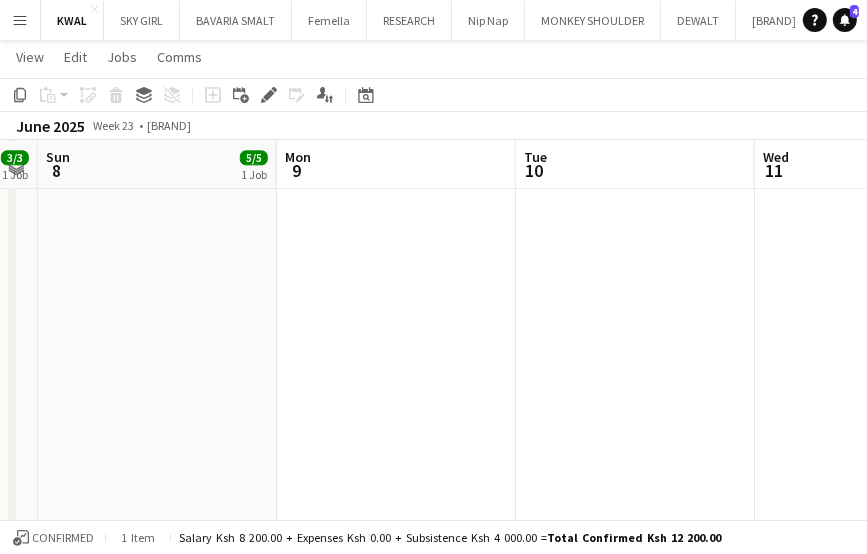 click on "Thu   [DAY]   Fri   [DAY]   Sat   [DAY]   3/3   1 Job   Sun   [DAY]   5/5   1 Job   Mon   [DAY]   Tue   [DAY]   Wed   [DAY]   Thu   [DAY]   Fri   [DAY]      14:00-19:00 (5h)    3/3   Premium wines Activation
pin
Royal Golf Club   2 Roles   Brand Ambassador kwal   2/2   14:00-19:00 (5h)
Naomi wambura Muraihu Patricia Ivy  KWAL SUPERVISOR   1/1   14:00-19:00 (5h)
John Karani     14:00-19:00 (5h)    5/5   M-Pesa Activation
pin
Mombasa sports club   2 Roles   Brand Ambassador kwal   4/4   14:00-19:00 (5h)
Tuano Sikukuu Morris Kirimi Sherelle Amanda Mohammed Hussein  KWAL SUPERVISOR   1/1   14:00-19:00 (5h)
Olive Monayo" at bounding box center (433, 1291) 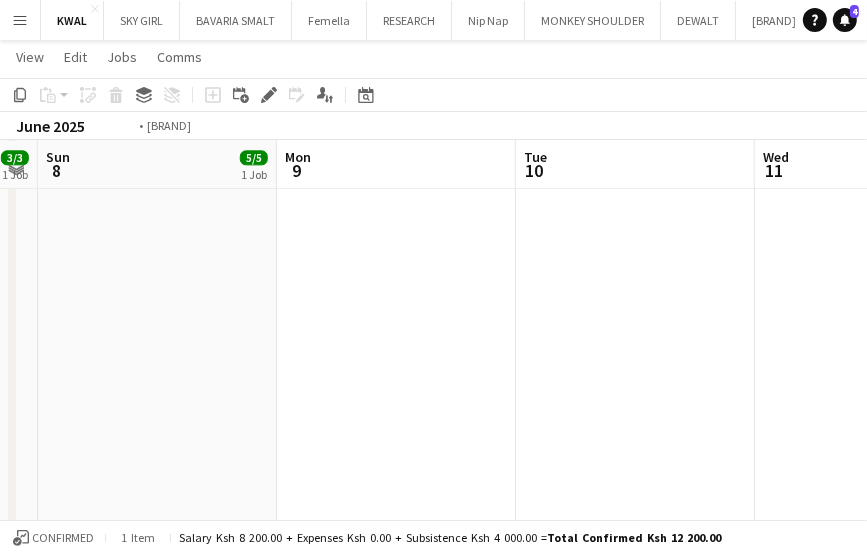scroll, scrollTop: 0, scrollLeft: 696, axis: horizontal 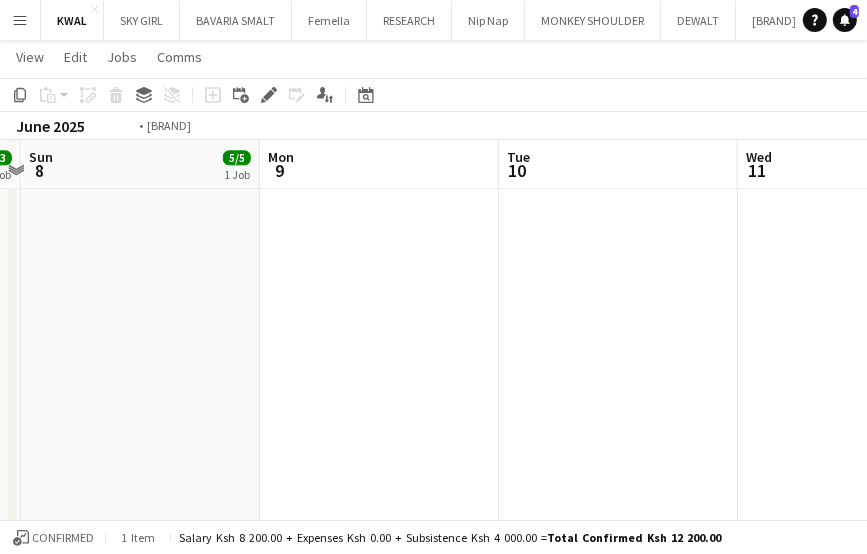 click on "Menu
Boards
Boards   Boards   All jobs   Status
Workforce
Workforce   My Workforce   Recruiting
Comms
Comms
Pay
Pay   Approvals   Payments   Reports
Platform Settings
Platform Settings   App settings   Your settings   Profiles
Training Academy
Training Academy
Knowledge Base
Knowledge Base
Product Updates
Product Updates   Log Out   Privacy   KWAL
Close
SKY GIRL
Close
BAVARIA SMALT
Close
Femella
Close
RESEARCH
Close
Nip Nap
Close
MONKEY SHOULDER
Close
DEWALT
Close
Tullamore D.E.W
Close
NISSAN
Close" at bounding box center [433, 1269] 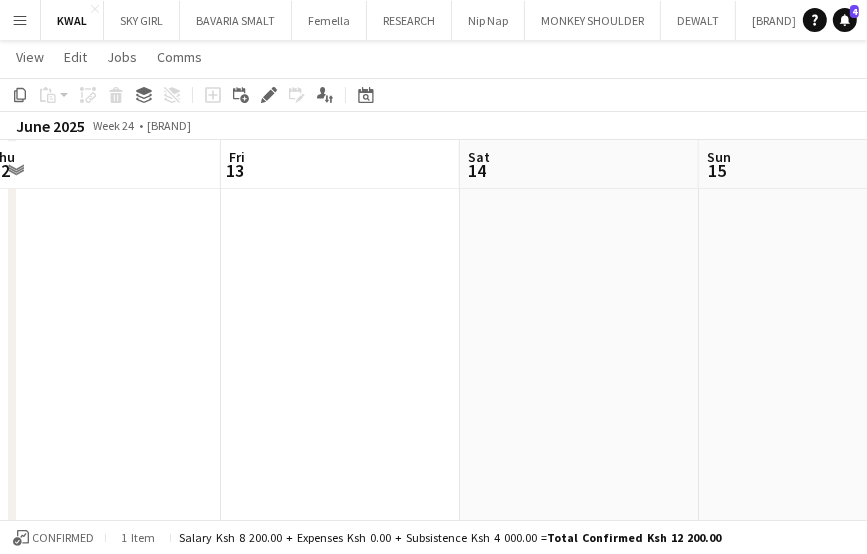 click on "Menu
Boards
Boards   Boards   All jobs   Status
Workforce
Workforce   My Workforce   Recruiting
Comms
Comms
Pay
Pay   Approvals   Payments   Reports
Platform Settings
Platform Settings   App settings   Your settings   Profiles
Training Academy
Training Academy
Knowledge Base
Knowledge Base
Product Updates
Product Updates   Log Out   Privacy   KWAL
Close
SKY GIRL
Close
BAVARIA SMALT
Close
Femella
Close
RESEARCH
Close
Nip Nap
Close
MONKEY SHOULDER
Close
DEWALT
Close
Tullamore D.E.W
Close
NISSAN
Close" at bounding box center (433, 1269) 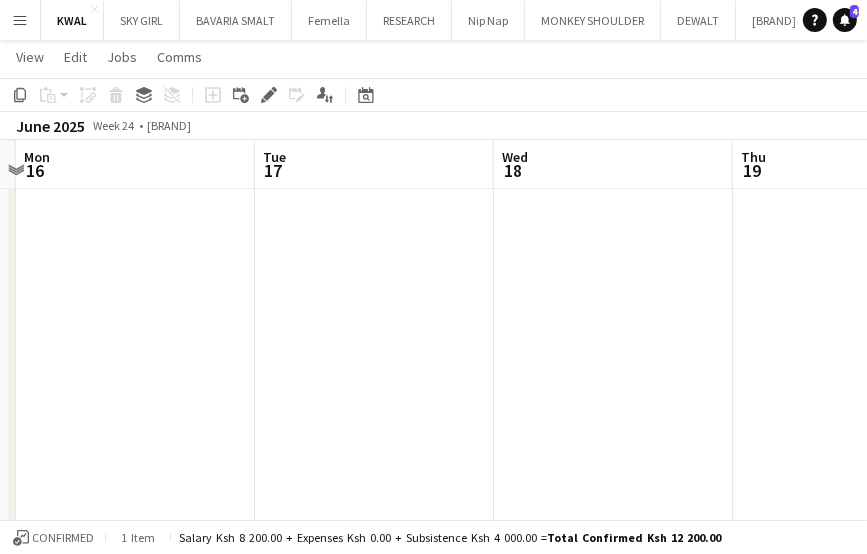click on "chevron-right
Caribia
chevron-right
Hunters
chevron-right
COUNTY BRANDY
chevron-right
Premium Wines
chevron-right
Viceroy
chevron-right
CASABUENA
chevron-right
CAPRICE
chevron-right
Drosty Hoff   Thu   12   Fri   13   Sat   14   Sun   15   Mon   16   Tue   17   Wed   18   Thu   19   Fri   20" 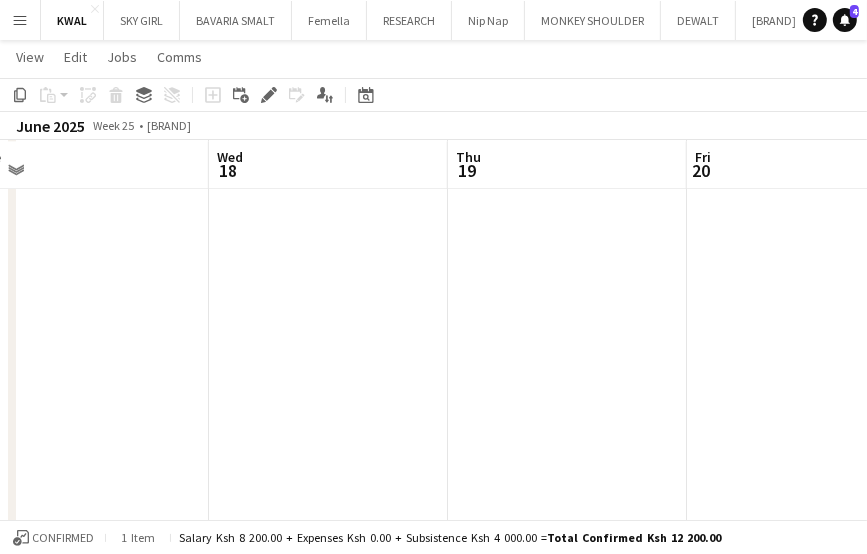 click on "Menu
Boards
Boards   Boards   All jobs   Status
Workforce
Workforce   My Workforce   Recruiting
Comms
Comms
Pay
Pay   Approvals   Payments   Reports
Platform Settings
Platform Settings   App settings   Your settings   Profiles
Training Academy
Training Academy
Knowledge Base
Knowledge Base
Product Updates
Product Updates   Log Out   Privacy   KWAL
Close
SKY GIRL
Close
BAVARIA SMALT
Close
Femella
Close
RESEARCH
Close
Nip Nap
Close
MONKEY SHOULDER
Close
DEWALT
Close
Tullamore D.E.W
Close
NISSAN
Close" at bounding box center (433, 1269) 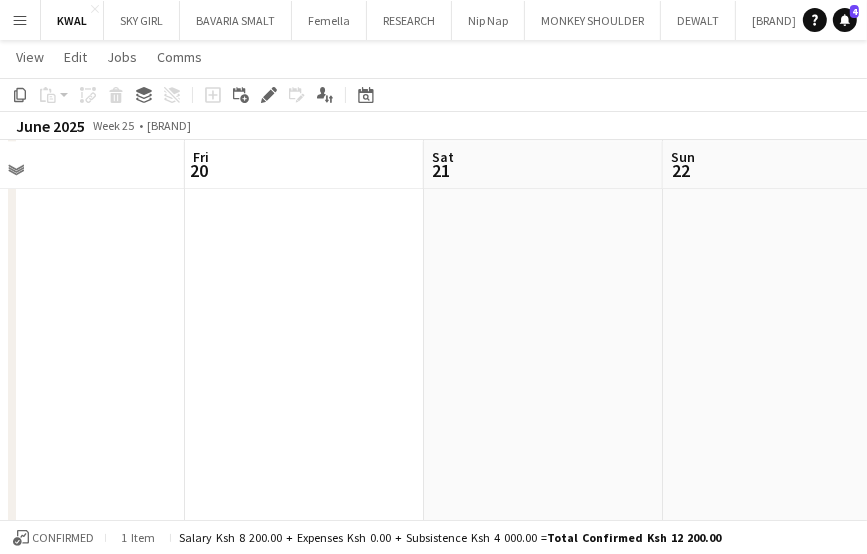 click on "Menu
Boards
Boards   Boards   All jobs   Status
Workforce
Workforce   My Workforce   Recruiting
Comms
Comms
Pay
Pay   Approvals   Payments   Reports
Platform Settings
Platform Settings   App settings   Your settings   Profiles
Training Academy
Training Academy
Knowledge Base
Knowledge Base
Product Updates
Product Updates   Log Out   Privacy   KWAL
Close
SKY GIRL
Close
BAVARIA SMALT
Close
Femella
Close
RESEARCH
Close
Nip Nap
Close
MONKEY SHOULDER
Close
DEWALT
Close
Tullamore D.E.W
Close
NISSAN
Close" at bounding box center (433, 1269) 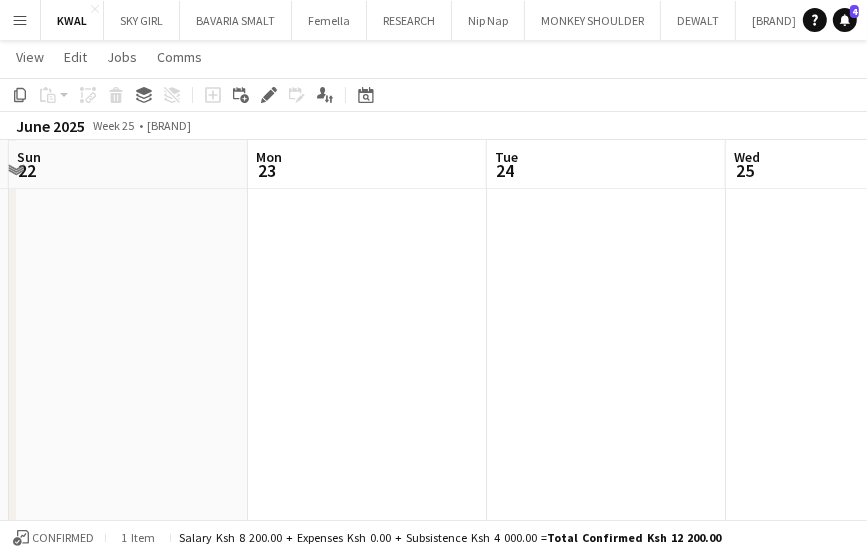 click on "Menu
Boards
Boards   Boards   All jobs   Status
Workforce
Workforce   My Workforce   Recruiting
Comms
Comms
Pay
Pay   Approvals   Payments   Reports
Platform Settings
Platform Settings   App settings   Your settings   Profiles
Training Academy
Training Academy
Knowledge Base
Knowledge Base
Product Updates
Product Updates   Log Out   Privacy   KWAL
Close
SKY GIRL
Close
BAVARIA SMALT
Close
Femella
Close
RESEARCH
Close
Nip Nap
Close
MONKEY SHOULDER
Close
DEWALT
Close
Tullamore D.E.W
Close
NISSAN
Close" at bounding box center (433, 1269) 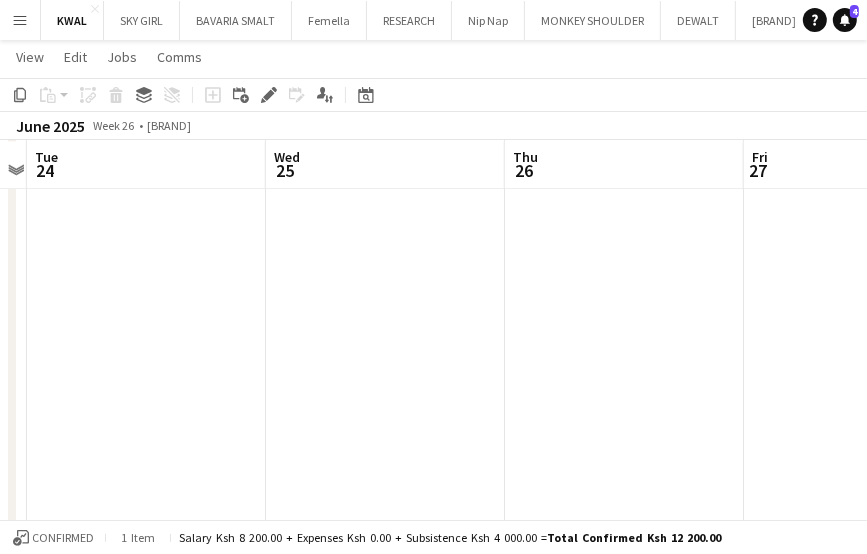 click on "Menu
Boards
Boards   Boards   All jobs   Status
Workforce
Workforce   My Workforce   Recruiting
Comms
Comms
Pay
Pay   Approvals   Payments   Reports
Platform Settings
Platform Settings   App settings   Your settings   Profiles
Training Academy
Training Academy
Knowledge Base
Knowledge Base
Product Updates
Product Updates   Log Out   Privacy   KWAL
Close
SKY GIRL
Close
BAVARIA SMALT
Close
Femella
Close
RESEARCH
Close
Nip Nap
Close
MONKEY SHOULDER
Close
DEWALT
Close
Tullamore D.E.W
Close
NISSAN
Close" at bounding box center [433, 1269] 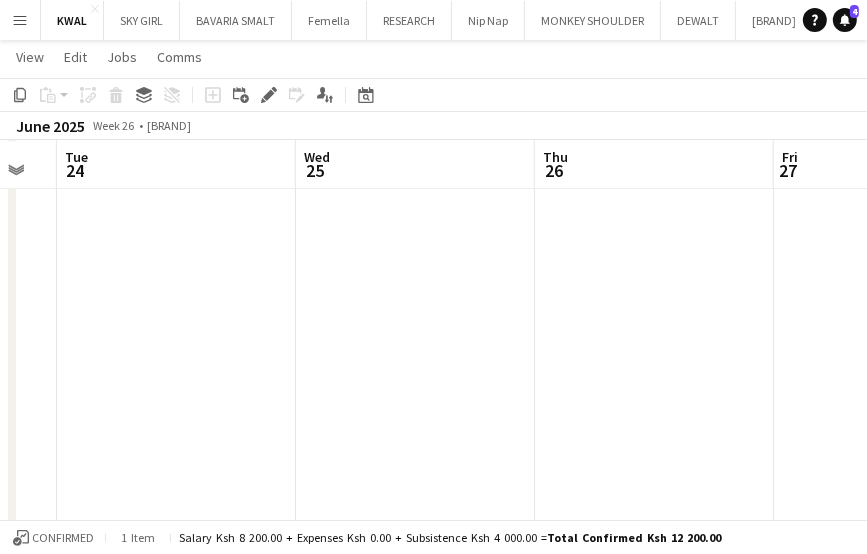 click on "Menu
Boards
Boards   Boards   All jobs   Status
Workforce
Workforce   My Workforce   Recruiting
Comms
Comms
Pay
Pay   Approvals   Payments   Reports
Platform Settings
Platform Settings   App settings   Your settings   Profiles
Training Academy
Training Academy
Knowledge Base
Knowledge Base
Product Updates
Product Updates   Log Out   Privacy   KWAL
Close
SKY GIRL
Close
BAVARIA SMALT
Close
Femella
Close
RESEARCH
Close
Nip Nap
Close
MONKEY SHOULDER
Close
DEWALT
Close
Tullamore D.E.W
Close
NISSAN
Close" at bounding box center (433, 1269) 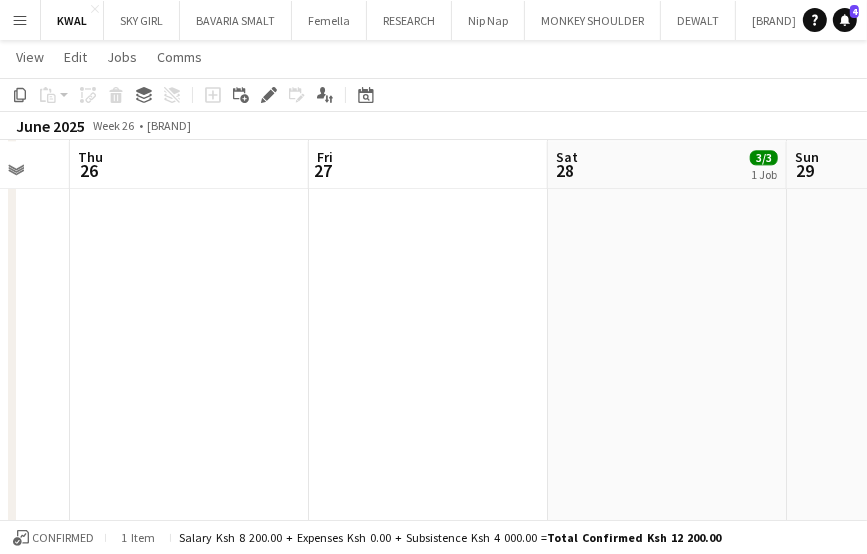 click on "Menu
Boards
Boards   Boards   All jobs   Status
Workforce
Workforce   My Workforce   Recruiting
Comms
Comms
Pay
Pay   Approvals   Payments   Reports
Platform Settings
Platform Settings   App settings   Your settings   Profiles
Training Academy
Training Academy
Knowledge Base
Knowledge Base
Product Updates
Product Updates   Log Out   Privacy   KWAL
Close
SKY GIRL
Close
BAVARIA SMALT
Close
Femella
Close
RESEARCH
Close
Nip Nap
Close
MONKEY SHOULDER
Close
DEWALT
Close
Tullamore D.E.W
Close
NISSAN
Close" at bounding box center (433, 1269) 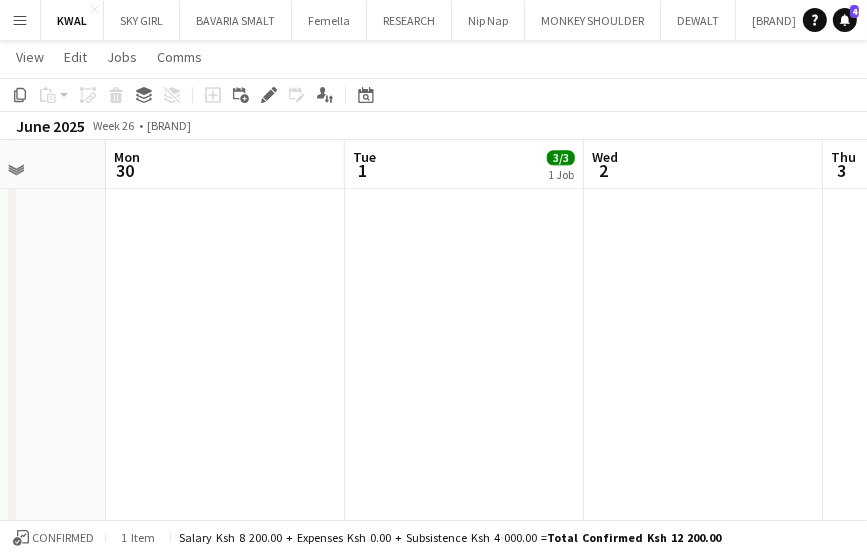 click on "Fri   [DAY]   Sat   [DAY]   3/3   1 Job   Sun   [DAY]   Mon   [DAY]   Tue   [DAY]   3/3   1 Job   Wed   [DAY]   Thu   [DAY]   Fri   [DAY]   Sat   [DAY]   6/6   2 Jobs      11:00-18:00 (7h)    3/3   Premium wines Activation
pin
Zambia High Commission Residence    2 Roles   Brand Ambassador kwal   2/2   11:00-18:00 (7h)
Patricia Ivy Kimberly Hongo Kimberly Hongo  KWAL SUPERVISOR   1/1   11:00-18:00 (7h)
IDRIS MUDEIZI     10:00-18:00 (8h)    3/3   Premium wines Activation
pin
Mambo Pambo   2 Roles   Brand Ambassador kwal   2/2   10:00-18:00 (8h)
Dorothy Oyugi Leah Njihia  KWAL SUPERVISOR   1/1   10:00-18:00 (8h)
venessa KIpsutto     10:00-20:00 (10h)    3/3   Premium wines Activation
pin
Royal Golf Club   2 Roles   Brand Ambassador kwal   2/2   10:00-20:00 (10h)
Fiona Wangari Eunidah Mong'are  KWAL SUPERVISOR   1/1   10:00-20:00 (10h)
Maryanne Jerono     08:00-16:00 (8h)    3/3   Drosty Hoff Activation
pin" at bounding box center (433, 1291) 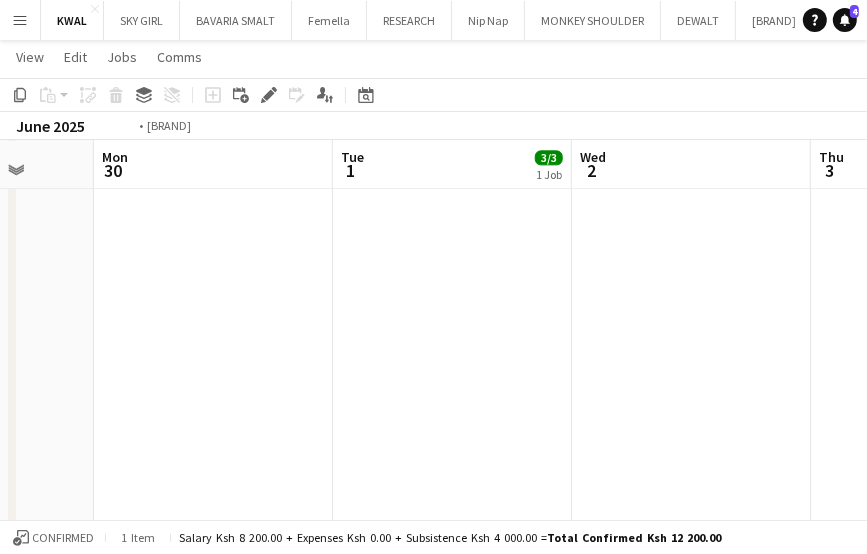 click on "Menu
Boards
Boards   Boards   All jobs   Status
Workforce
Workforce   My Workforce   Recruiting
Comms
Comms
Pay
Pay   Approvals   Payments   Reports
Platform Settings
Platform Settings   App settings   Your settings   Profiles
Training Academy
Training Academy
Knowledge Base
Knowledge Base
Product Updates
Product Updates   Log Out   Privacy   KWAL
Close
SKY GIRL
Close
BAVARIA SMALT
Close
Femella
Close
RESEARCH
Close
Nip Nap
Close
MONKEY SHOULDER
Close
DEWALT
Close
Tullamore D.E.W
Close
NISSAN
Close" at bounding box center (433, 1269) 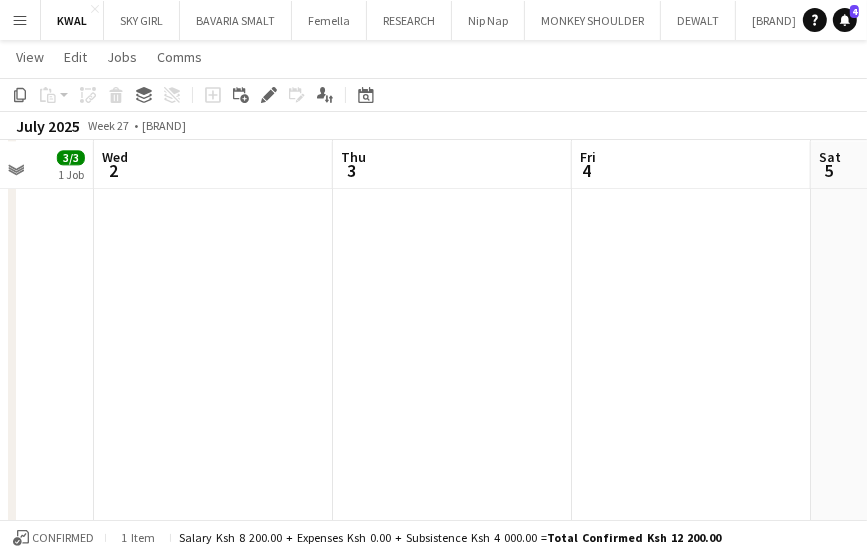 click on "Menu
Boards
Boards   Boards   All jobs   Status
Workforce
Workforce   My Workforce   Recruiting
Comms
Comms
Pay
Pay   Approvals   Payments   Reports
Platform Settings
Platform Settings   App settings   Your settings   Profiles
Training Academy
Training Academy
Knowledge Base
Knowledge Base
Product Updates
Product Updates   Log Out   Privacy   KWAL
Close
SKY GIRL
Close
BAVARIA SMALT
Close
Femella
Close
RESEARCH
Close
Nip Nap
Close
MONKEY SHOULDER
Close
DEWALT
Close
Tullamore D.E.W
Close
NISSAN
Close" at bounding box center (433, 1269) 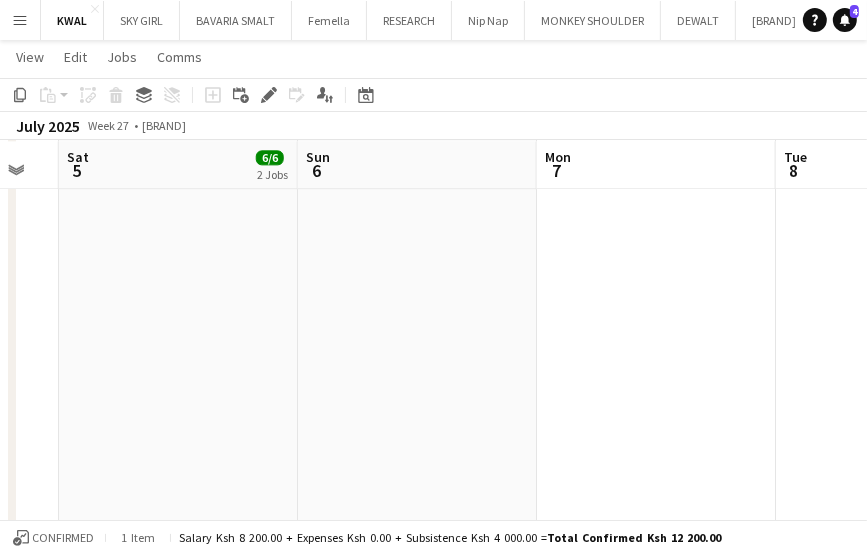 click on "Menu
Boards
Boards   Boards   All jobs   Status
Workforce
Workforce   My Workforce   Recruiting
Comms
Comms
Pay
Pay   Approvals   Payments   Reports
Platform Settings
Platform Settings   App settings   Your settings   Profiles
Training Academy
Training Academy
Knowledge Base
Knowledge Base
Product Updates
Product Updates   Log Out   Privacy   KWAL
Close
SKY GIRL
Close
BAVARIA SMALT
Close
Femella
Close
RESEARCH
Close
Nip Nap
Close
MONKEY SHOULDER
Close
DEWALT
Close
Tullamore D.E.W
Close
NISSAN
Close" at bounding box center [433, 1269] 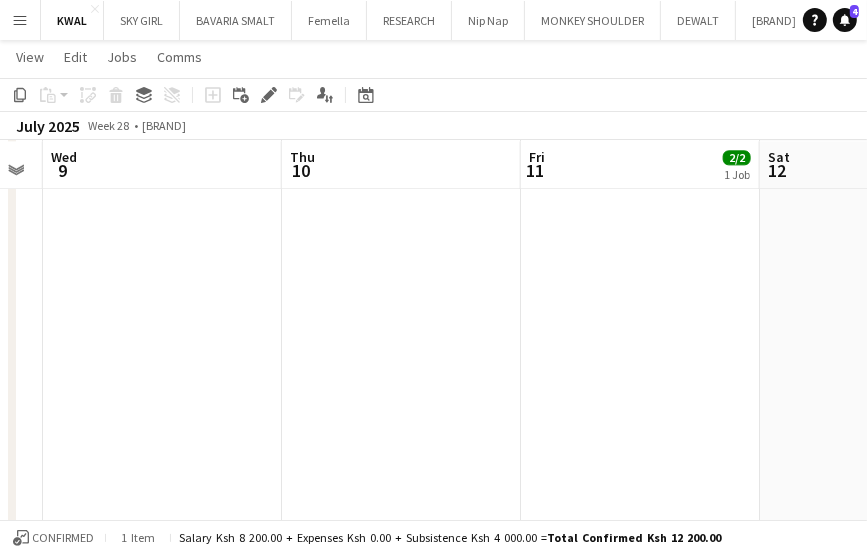 click on "Menu
Boards
Boards   Boards   All jobs   Status
Workforce
Workforce   My Workforce   Recruiting
Comms
Comms
Pay
Pay   Approvals   Payments   Reports
Platform Settings
Platform Settings   App settings   Your settings   Profiles
Training Academy
Training Academy
Knowledge Base
Knowledge Base
Product Updates
Product Updates   Log Out   Privacy   KWAL
Close
SKY GIRL
Close
BAVARIA SMALT
Close
Femella
Close
RESEARCH
Close
Nip Nap
Close
MONKEY SHOULDER
Close
DEWALT
Close
Tullamore D.E.W
Close
NISSAN
Close" at bounding box center [433, 1269] 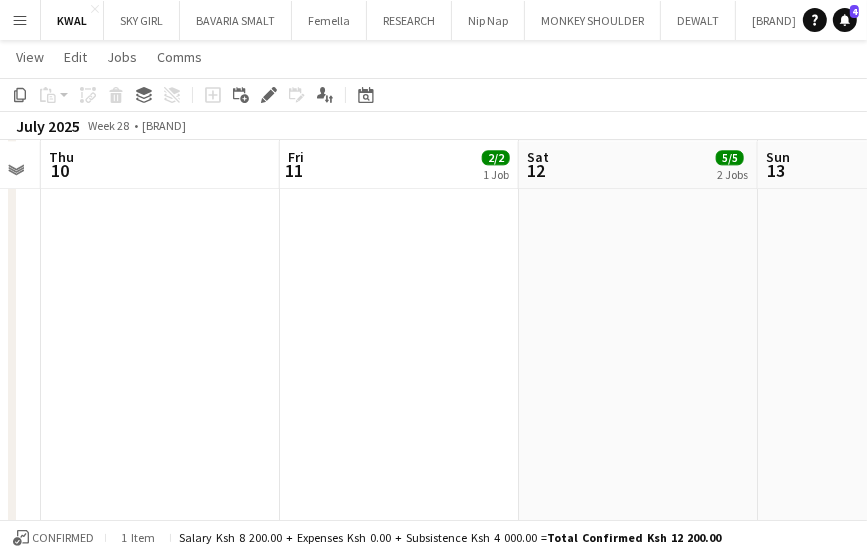 click on "Sun   [DAY]   Mon   [DAY]   Tue   [DAY]   Wed   [DAY]   Thu   [DAY]   Fri   [DAY]   2/2   1 Job   Sat   [DAY]   5/5   2 Jobs   Sun   [DAY]   Mon   [DAY]      16:00-22:00 (6h)    2/2   Premium wines Activation
pin
Tamarind Mombasa Hotel   2 Roles   Brand Ambassador kwal   1/1   16:00-22:00 (6h)
Rachel Natasia  KWAL SUPERVISOR   1/1   16:00-22:00 (6h)
Olive Monayo     16:00-22:00 (6h)    3/3   Premium wines Activation
pin
Radix Karen Hotel   2 Roles   Brand Ambassador kwal   2/2   16:00-22:00 (6h)
Dorothy Oyugi Fiona Wangari  KWAL SUPERVISOR   1/1   16:00-22:00 (6h)
Michelle Abdallah     16:00-22:00 (6h)    2/2   Premium wines Activation
pin
Tamarind Mombasa Hotel   2 Roles   Brand Ambassador kwal   1/1   16:00-22:00 (6h)
Rachel Natasia  KWAL SUPERVISOR   1/1   16:00-22:00 (6h)
Olive Monayo" at bounding box center [433, 1291] 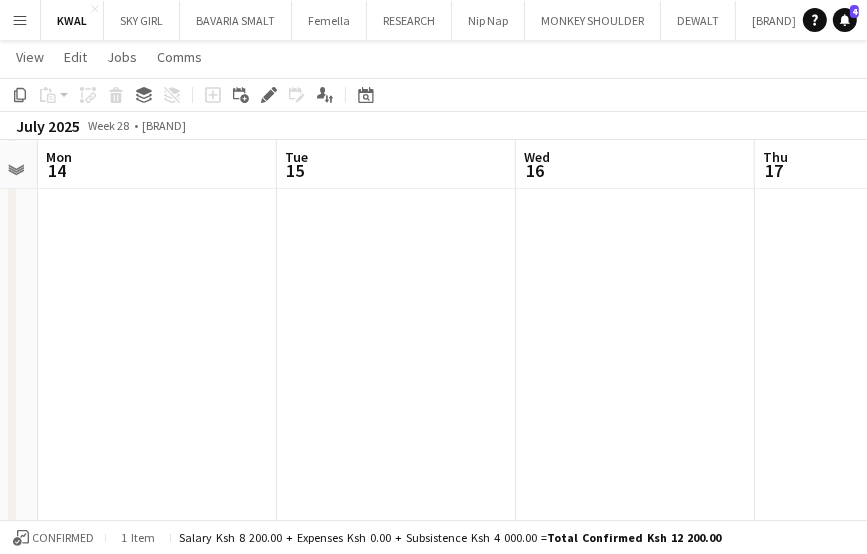 click on "Menu
Boards
Boards   Boards   All jobs   Status
Workforce
Workforce   My Workforce   Recruiting
Comms
Comms
Pay
Pay   Approvals   Payments   Reports
Platform Settings
Platform Settings   App settings   Your settings   Profiles
Training Academy
Training Academy
Knowledge Base
Knowledge Base
Product Updates
Product Updates   Log Out   Privacy   KWAL
Close
SKY GIRL
Close
BAVARIA SMALT
Close
Femella
Close
RESEARCH
Close
Nip Nap
Close
MONKEY SHOULDER
Close
DEWALT
Close
Tullamore D.E.W
Close
NISSAN
Close" at bounding box center (433, 1269) 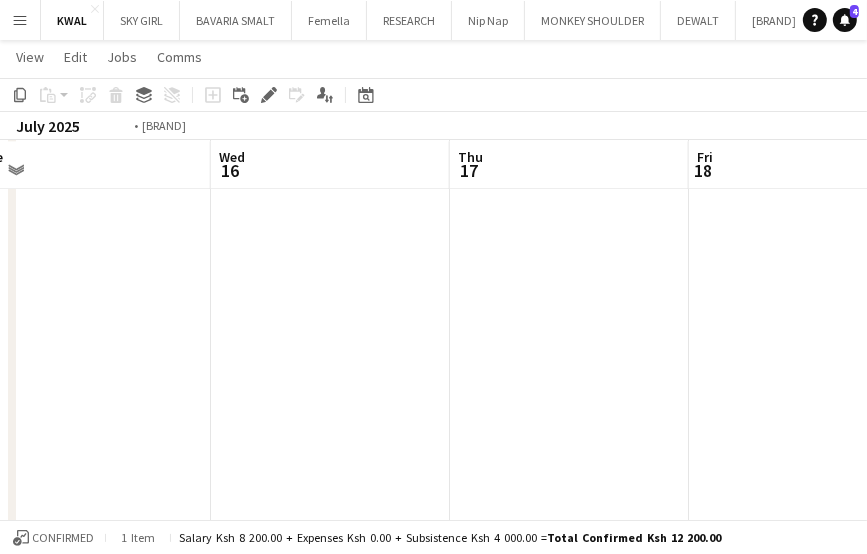 click on "Menu
Boards
Boards   Boards   All jobs   Status
Workforce
Workforce   My Workforce   Recruiting
Comms
Comms
Pay
Pay   Approvals   Payments   Reports
Platform Settings
Platform Settings   App settings   Your settings   Profiles
Training Academy
Training Academy
Knowledge Base
Knowledge Base
Product Updates
Product Updates   Log Out   Privacy   KWAL
Close
SKY GIRL
Close
BAVARIA SMALT
Close
Femella
Close
RESEARCH
Close
Nip Nap
Close
MONKEY SHOULDER
Close
DEWALT
Close
Tullamore D.E.W
Close
NISSAN
Close" at bounding box center [433, 1269] 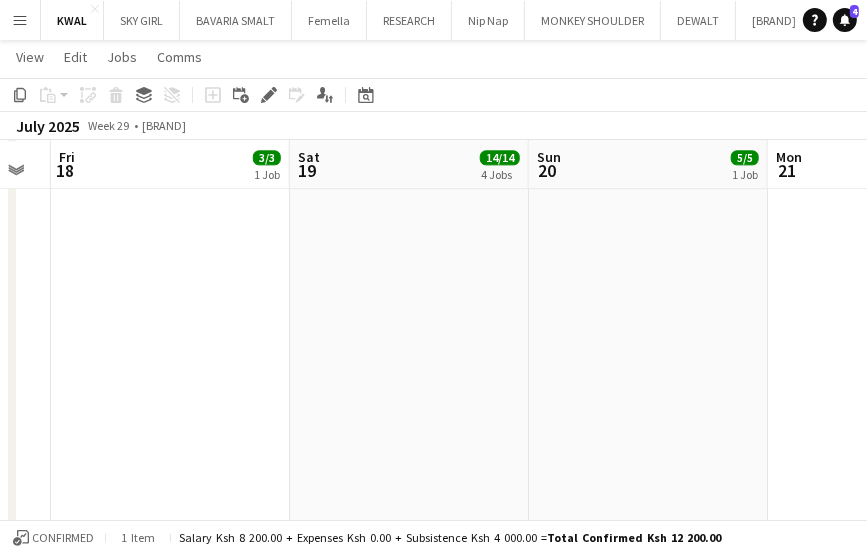 click on "Menu
Boards
Boards   Boards   All jobs   Status
Workforce
Workforce   My Workforce   Recruiting
Comms
Comms
Pay
Pay   Approvals   Payments   Reports
Platform Settings
Platform Settings   App settings   Your settings   Profiles
Training Academy
Training Academy
Knowledge Base
Knowledge Base
Product Updates
Product Updates   Log Out   Privacy   KWAL
Close
SKY GIRL
Close
BAVARIA SMALT
Close
Femella
Close
RESEARCH
Close
Nip Nap
Close
MONKEY SHOULDER
Close
DEWALT
Close
Tullamore D.E.W
Close
NISSAN
Close" at bounding box center (433, 1269) 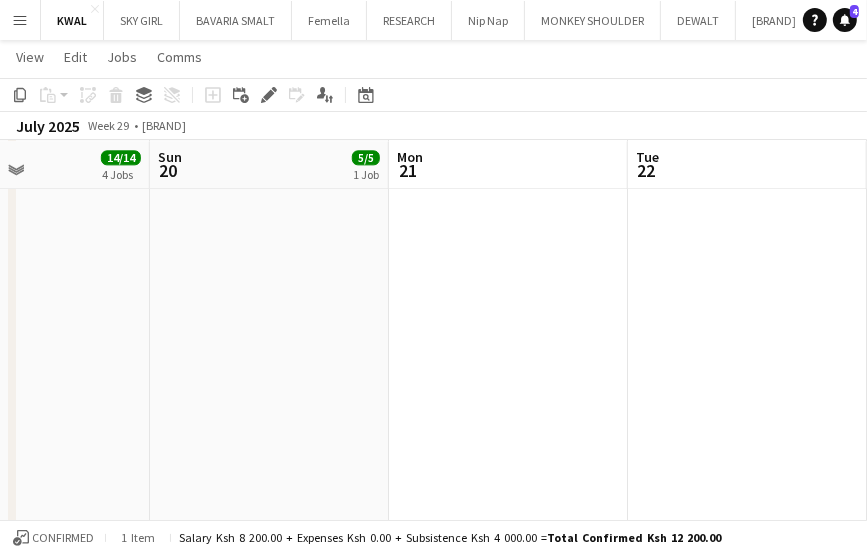 click on "Menu
Boards
Boards   Boards   All jobs   Status
Workforce
Workforce   My Workforce   Recruiting
Comms
Comms
Pay
Pay   Approvals   Payments   Reports
Platform Settings
Platform Settings   App settings   Your settings   Profiles
Training Academy
Training Academy
Knowledge Base
Knowledge Base
Product Updates
Product Updates   Log Out   Privacy   KWAL
Close
SKY GIRL
Close
BAVARIA SMALT
Close
Femella
Close
RESEARCH
Close
Nip Nap
Close
MONKEY SHOULDER
Close
DEWALT
Close
Tullamore D.E.W
Close
NISSAN
Close" at bounding box center [433, 1269] 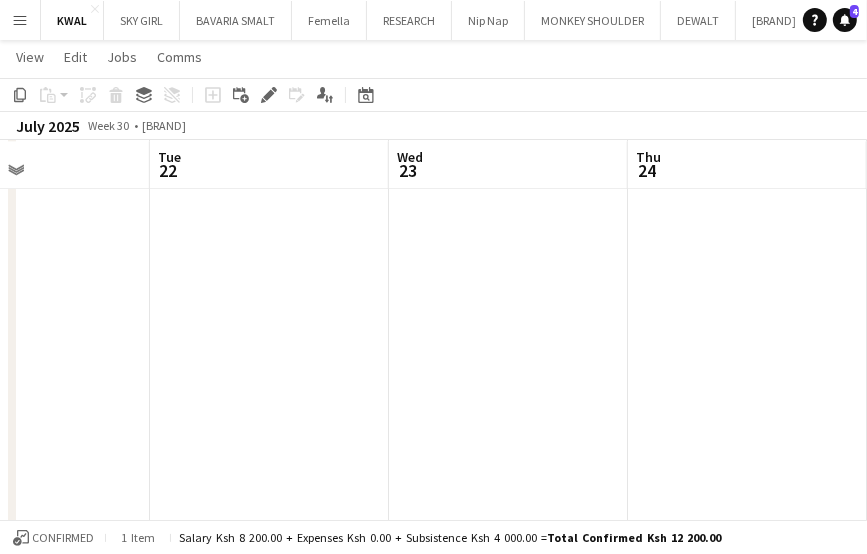 click on "Menu
Boards
Boards   Boards   All jobs   Status
Workforce
Workforce   My Workforce   Recruiting
Comms
Comms
Pay
Pay   Approvals   Payments   Reports
Platform Settings
Platform Settings   App settings   Your settings   Profiles
Training Academy
Training Academy
Knowledge Base
Knowledge Base
Product Updates
Product Updates   Log Out   Privacy   KWAL
Close
SKY GIRL
Close
BAVARIA SMALT
Close
Femella
Close
RESEARCH
Close
Nip Nap
Close
MONKEY SHOULDER
Close
DEWALT
Close
Tullamore D.E.W
Close
NISSAN
Close" at bounding box center [433, 1269] 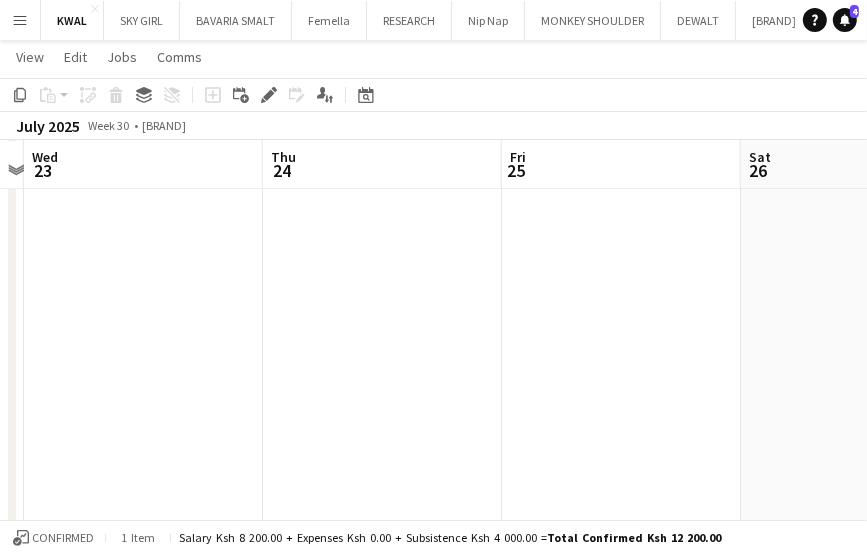 click on "Menu
Boards
Boards   Boards   All jobs   Status
Workforce
Workforce   My Workforce   Recruiting
Comms
Comms
Pay
Pay   Approvals   Payments   Reports
Platform Settings
Platform Settings   App settings   Your settings   Profiles
Training Academy
Training Academy
Knowledge Base
Knowledge Base
Product Updates
Product Updates   Log Out   Privacy   KWAL
Close
SKY GIRL
Close
BAVARIA SMALT
Close
Femella
Close
RESEARCH
Close
Nip Nap
Close
MONKEY SHOULDER
Close
DEWALT
Close
Tullamore D.E.W
Close
NISSAN
Close" at bounding box center (433, 1269) 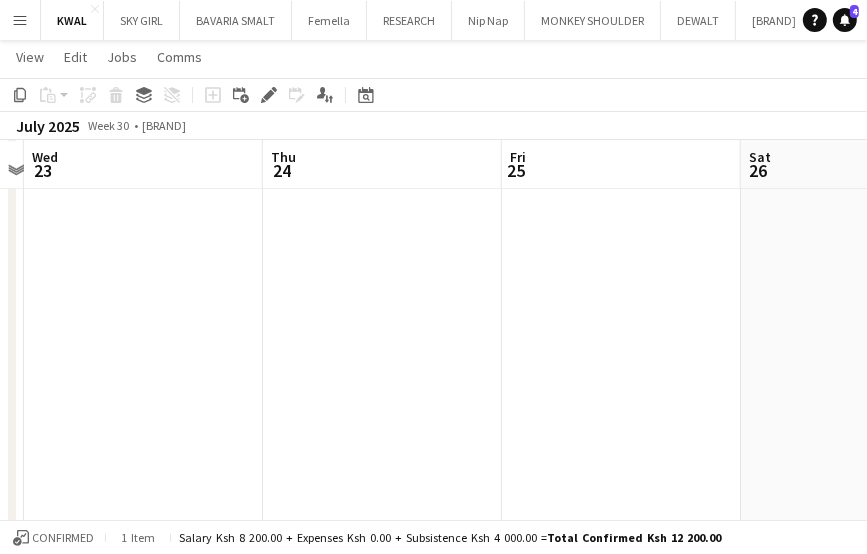 scroll, scrollTop: 0, scrollLeft: 541, axis: horizontal 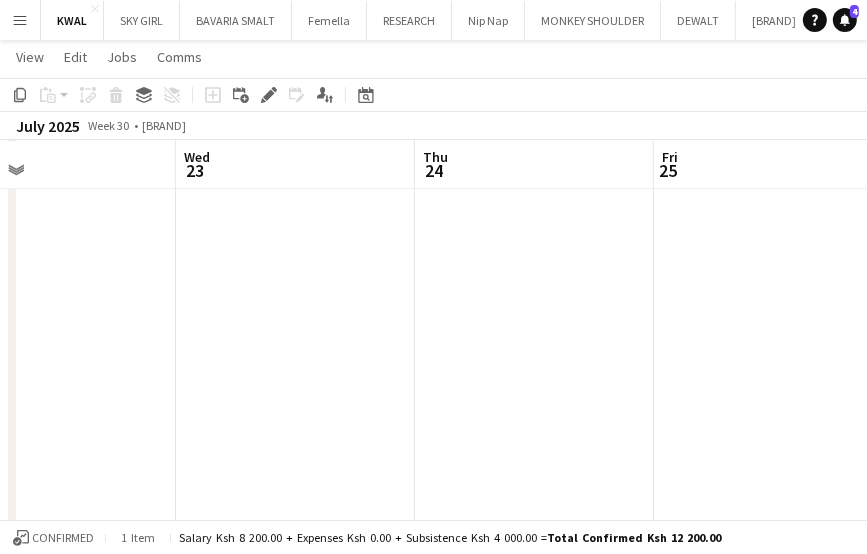 click on "Menu
Boards
Boards   Boards   All jobs   Status
Workforce
Workforce   My Workforce   Recruiting
Comms
Comms
Pay
Pay   Approvals   Payments   Reports
Platform Settings
Platform Settings   App settings   Your settings   Profiles
Training Academy
Training Academy
Knowledge Base
Knowledge Base
Product Updates
Product Updates   Log Out   Privacy   KWAL
Close
SKY GIRL
Close
BAVARIA SMALT
Close
Femella
Close
RESEARCH
Close
Nip Nap
Close
MONKEY SHOULDER
Close
DEWALT
Close
Tullamore D.E.W
Close
NISSAN
Close" at bounding box center (433, 1269) 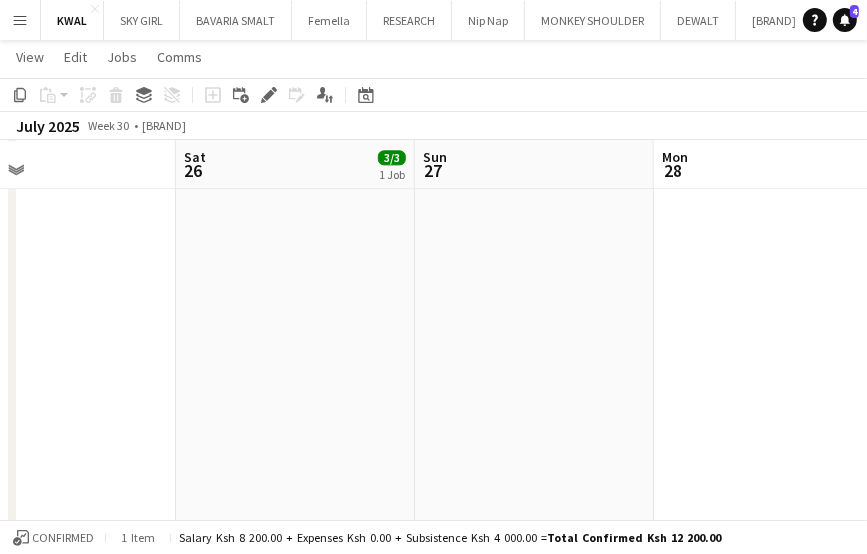 scroll, scrollTop: 0, scrollLeft: 588, axis: horizontal 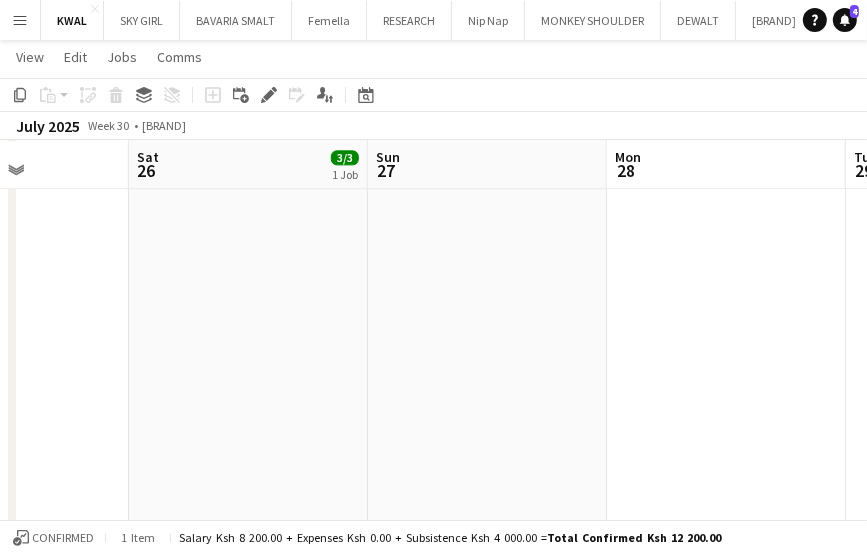 click on "Menu
Boards
Boards   Boards   All jobs   Status
Workforce
Workforce   My Workforce   Recruiting
Comms
Comms
Pay
Pay   Approvals   Payments   Reports
Platform Settings
Platform Settings   App settings   Your settings   Profiles
Training Academy
Training Academy
Knowledge Base
Knowledge Base
Product Updates
Product Updates   Log Out   Privacy   KWAL
Close
SKY GIRL
Close
BAVARIA SMALT
Close
Femella
Close
RESEARCH
Close
Nip Nap
Close
MONKEY SHOULDER
Close
DEWALT
Close
Tullamore D.E.W
Close
NISSAN
Close" at bounding box center (433, 1269) 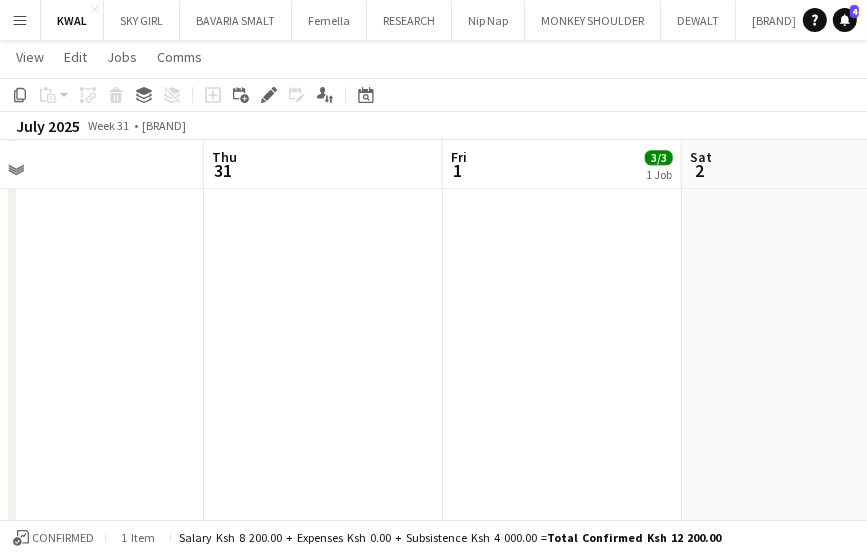 click on "Sun   27   Mon   28   Tue   29   Wed   30   Thu   31   Fri   1   3/3   1 Job   Sat   2   12/12   2 Jobs   Sun   3   1/1   1 Job   Mon   4      12:00-20:00 (8h)    3/3   Premium wines Activation
pin
Wine  Fair -[CITY] Street Kitchen   2 Roles   Brand Ambassador kwal   2/2   12:00-20:00 (8h)
user
[FIRST] [LAST] [FIRST] [LAST]   KWAL SUPERVISOR   1/1   12:00-20:00 (8h)
[FIRST] [LAST]     12:00-20:00 (8h)    1/1   Premium wines Activation
pin
Wine  Fair -[CITY] Street Kitchen   1 Role   KWAL SUPERVISOR   1/1   12:00-20:00 (8h)
[FIRST] [LAST]     14:00-00:00 (10h) (Sun)   9/9   VICEROY  M-PESA SOKONI
pin
Jomo Kenyatta Stadium   2 Roles   Brand Ambassador kwal   8/8   14:00-00:00 (10h)
[FIRST] [LAST] [FIRST] [LAST] [FIRST] [LAST] [FIRST] [LAST] [FIRST] [LAST] [FIRST] [LAST] [FIRST] [LAST] [FIRST] [LAST]   KWAL SUPERVISOR   1/1   14:00-00:00 (10h)
[FIRST] [LAST]     3/3" at bounding box center (433, 1291) 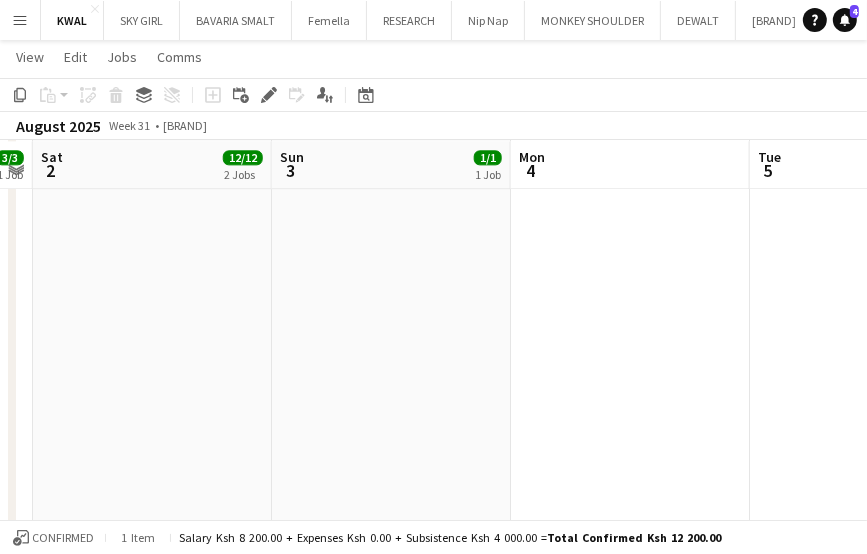 click on "Tue   [DAY]   Wed   [DAY]   Thu   [DAY]   Fri   [DAY]   3/3   1 Job   Sat   [DAY]   12/12   2 Jobs   Sun   [DAY]   1/1   1 Job   Mon   [DAY]   Tue   [DAY]   Wed   [DAY]      12:00-20:00 (8h)    3/3   Premium wines Activation
pin
Wine  Fair -[CITY] Street Kitchen   2 Roles   Brand Ambassador kwal   2/2   12:00-20:00 (8h)
user
Leah Njihia Dorothy Oyugi  KWAL SUPERVISOR   1/1   12:00-20:00 (8h)
venessa KIpsutto     12:00-20:00 (8h)    1/1   Premium wines Activation
pin
Wine  Fair -[CITY] Street Kitchen   1 Role   KWAL SUPERVISOR   1/1   12:00-20:00 (8h)
Dorothy Oyugi     14:00-00:00 (10h) (Sun)   9/9   VICEROY  M-PESA SOKONI
pin
Jomo Kenyatta Stadium   2 Roles   Brand Ambassador kwal   8/8   14:00-00:00 (10h)
Marion Maina Elizabeth Kutisya Elly Atieno Terryann Akhwaba Linah Christine Faith Karani Maryone Smith Saidah Bolo  KWAL SUPERVISOR   1/1   14:00-00:00 (10h)
Michael Rasugu     3/3" at bounding box center [433, 1291] 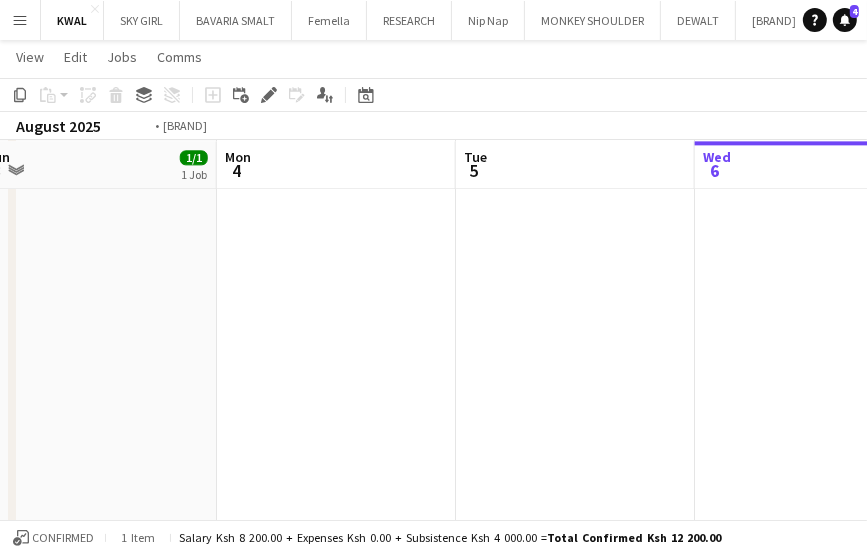 click on "Menu
Boards
Boards   Boards   All jobs   Status
Workforce
Workforce   My Workforce   Recruiting
Comms
Comms
Pay
Pay   Approvals   Payments   Reports
Platform Settings
Platform Settings   App settings   Your settings   Profiles
Training Academy
Training Academy
Knowledge Base
Knowledge Base
Product Updates
Product Updates   Log Out   Privacy   KWAL
Close
SKY GIRL
Close
BAVARIA SMALT
Close
Femella
Close
RESEARCH
Close
Nip Nap
Close
MONKEY SHOULDER
Close
DEWALT
Close
Tullamore D.E.W
Close
NISSAN
Close" at bounding box center [433, 1269] 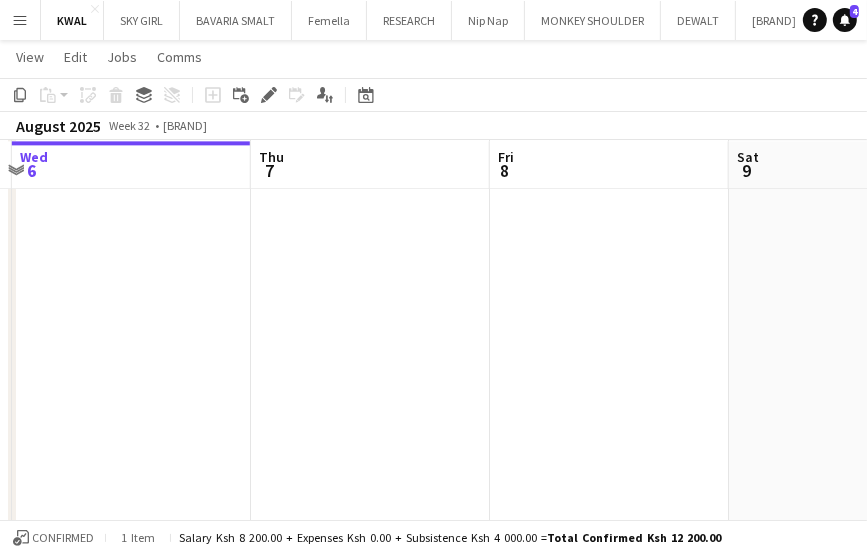 click on "Sun   3   1/1   1 Job   Mon   4   Tue   5   Wed   6   Thu   7   Fri   8   Sat   9   3/3   1 Job   Sun   10   Mon   11      12:00-20:00 (8h)    1/1   Premium wines Activation
pin
Wine  Fair -[CITY] Street Kitchen   1 Role   KWAL SUPERVISOR   1/1   12:00-20:00 (8h)
[FIRST] [LAST]     14:00-00:00 (10h) (Sun)   3/3   VICEROY  M-PESA SOKONI
pin
[CITY] Golf Club   2 Roles   Brand Ambassador kwal   2/2   14:00-00:00 (10h)
[FIRST] [LAST] [FIRST] [LAST]   KWAL SUPERVISOR   1/1   14:00-00:00 (10h)
[FIRST] [LAST]" at bounding box center [433, 1291] 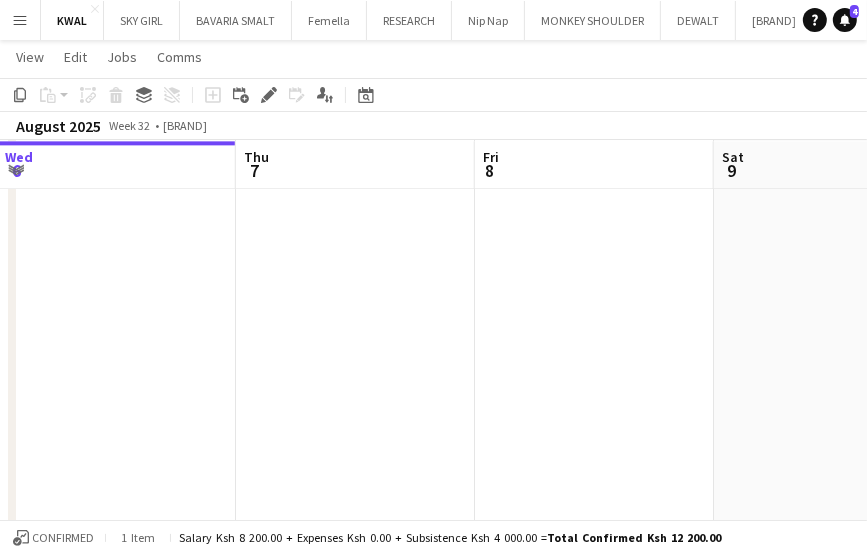 click at bounding box center [594, 535] 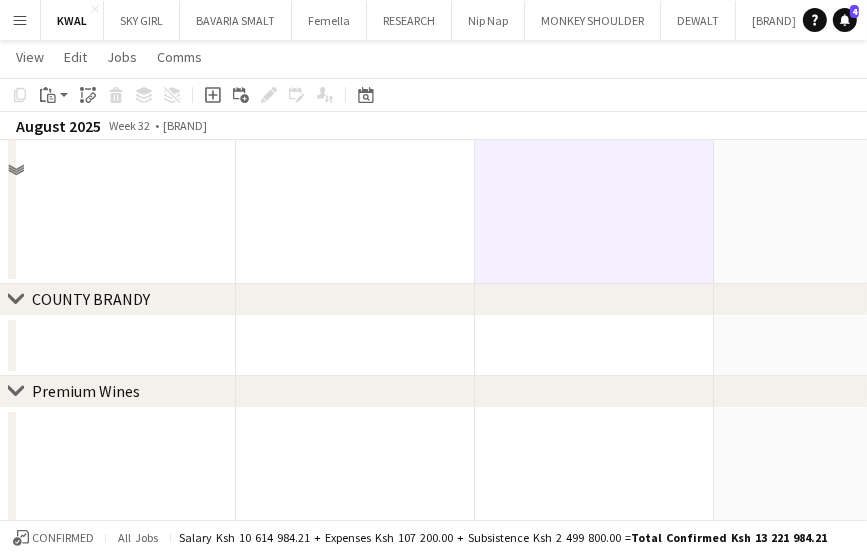 scroll, scrollTop: 3684, scrollLeft: 0, axis: vertical 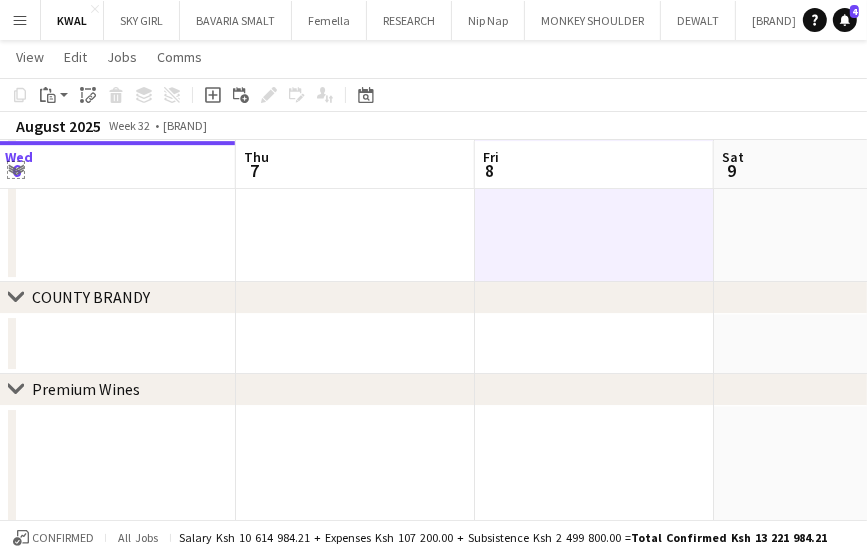 click on "Expand/collapse" 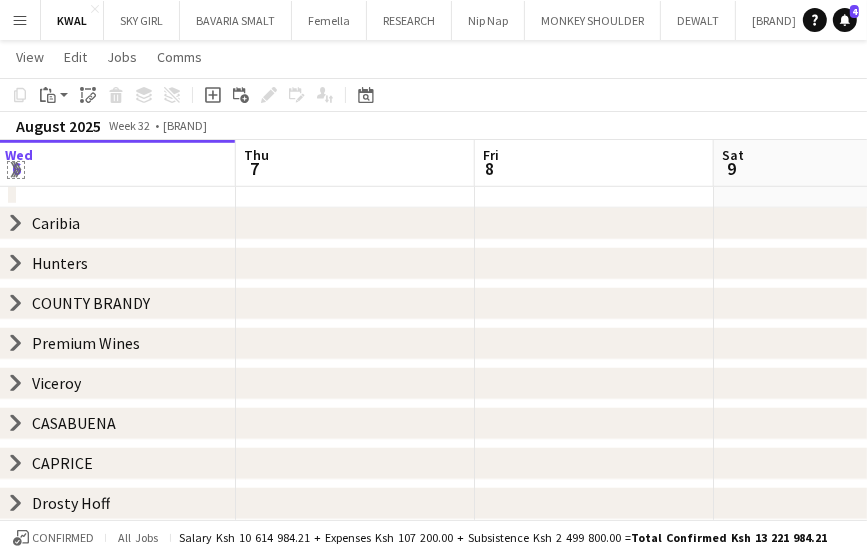 scroll, scrollTop: 847, scrollLeft: 0, axis: vertical 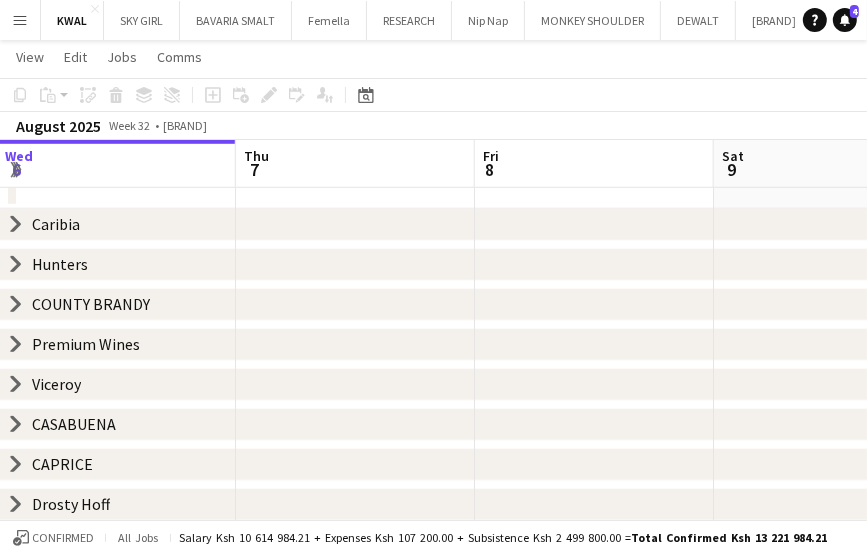 click on "chevron-right
Hunters" 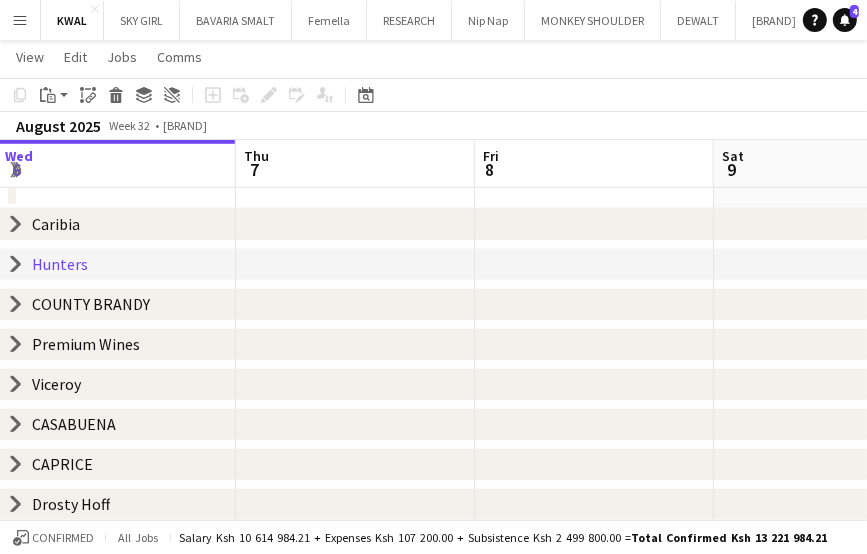 click 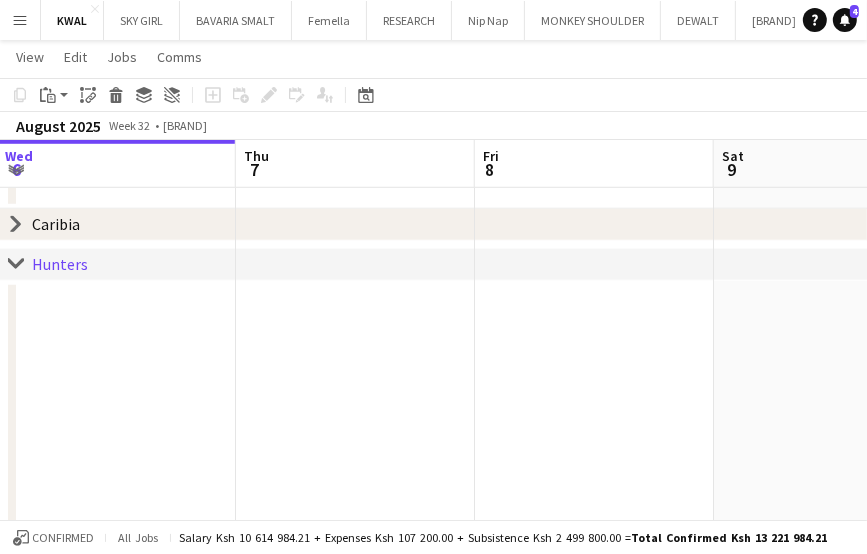 click at bounding box center [594, 1028] 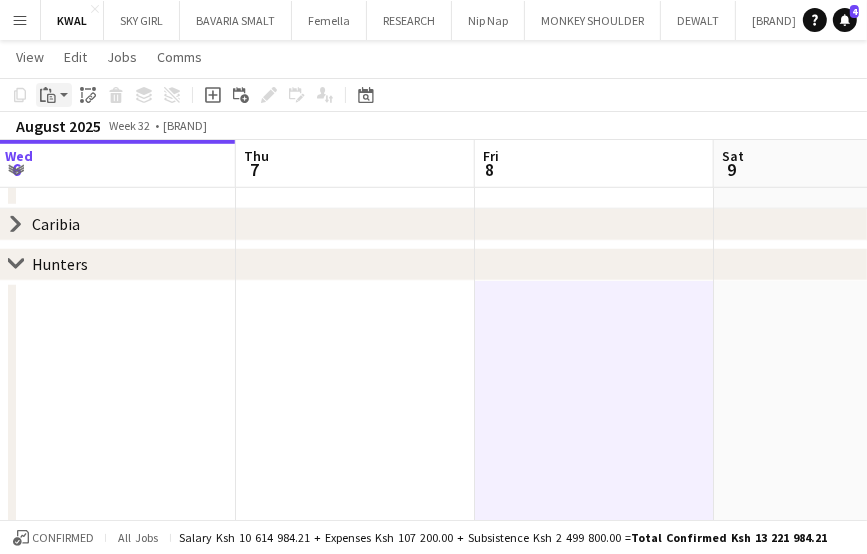 click on "Paste" at bounding box center (48, 95) 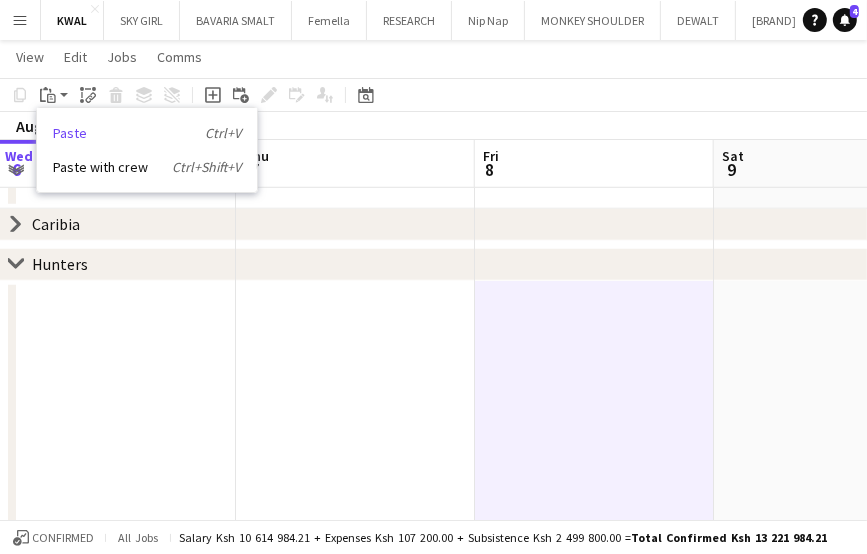 click on "Paste   Ctrl+V" at bounding box center (147, 133) 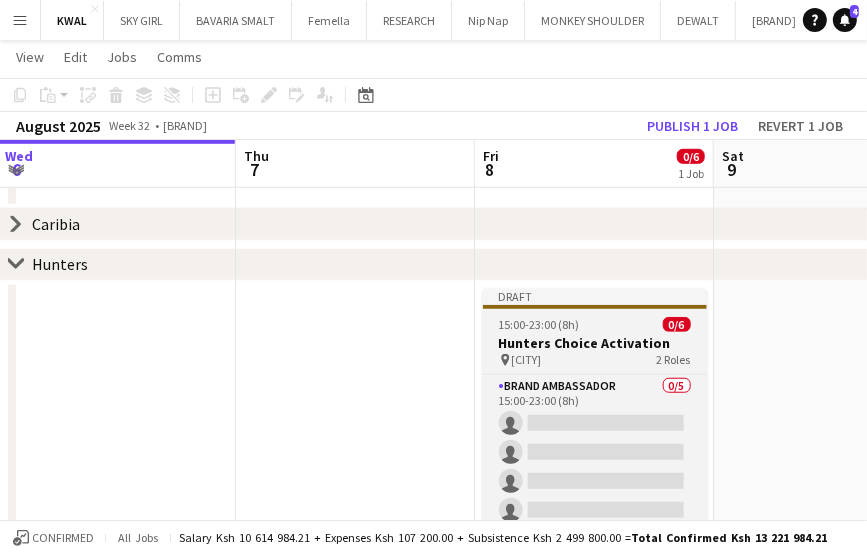 click on "Hunters Choice Activation" at bounding box center (595, 343) 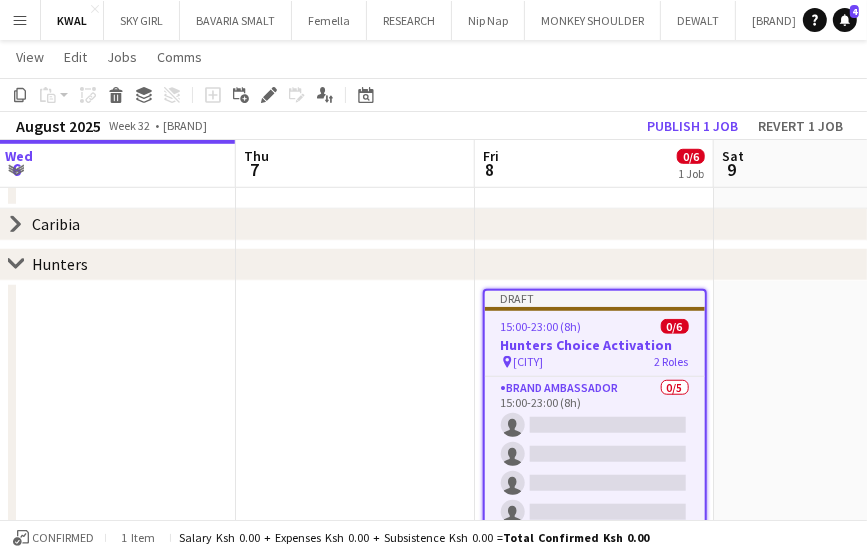 click on "Thu   7" at bounding box center [355, 164] 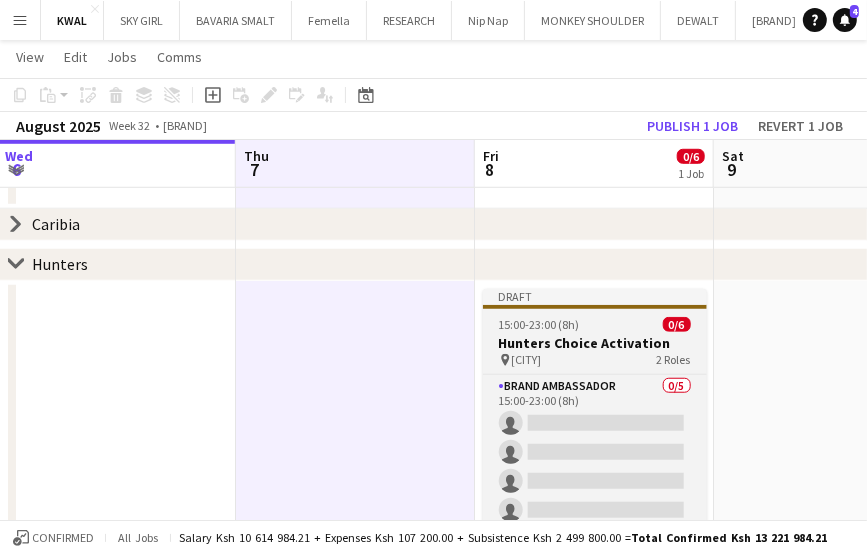 click on "Hunters Choice Activation" at bounding box center (595, 343) 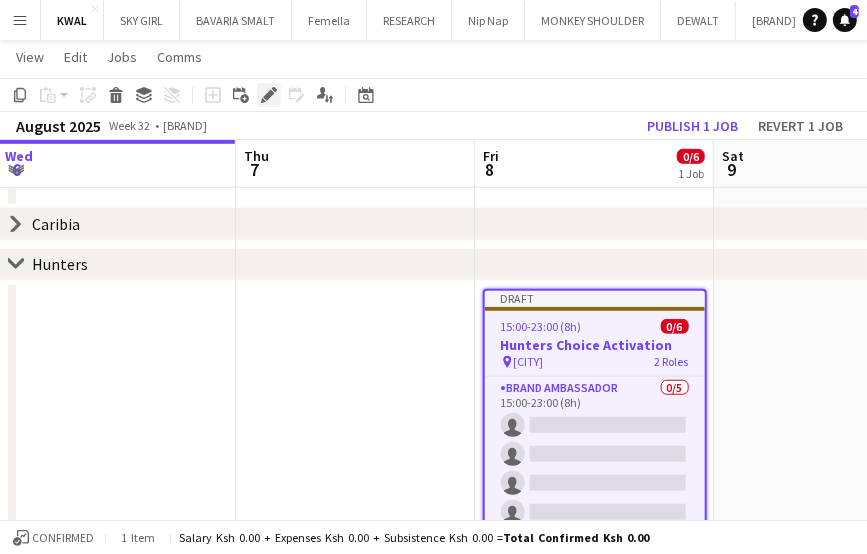 click 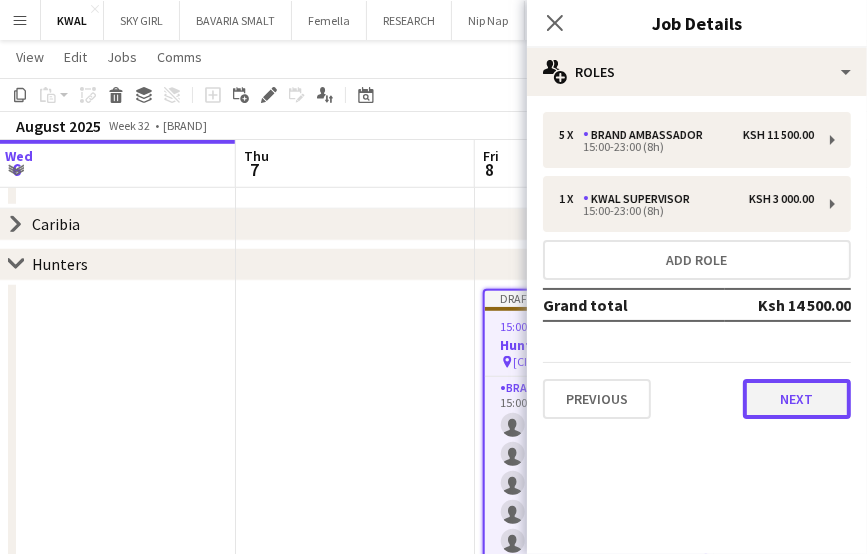 click on "Next" at bounding box center [797, 399] 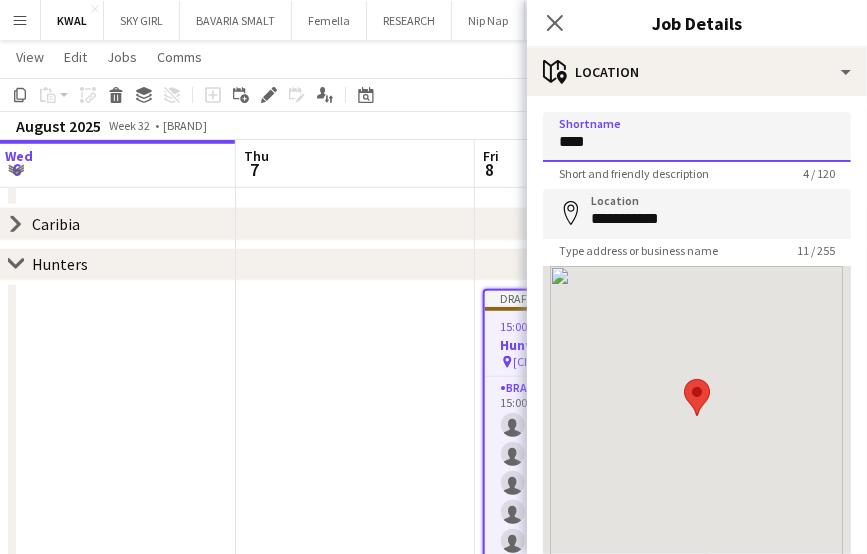 click on "Menu
Boards
Boards   Boards   All jobs   Status
Workforce
Workforce   My Workforce   Recruiting
Comms
Comms
Pay
Pay   Approvals   Payments   Reports
Platform Settings
Platform Settings   App settings   Your settings   Profiles
Training Academy
Training Academy
Knowledge Base
Knowledge Base
Product Updates
Product Updates   Log Out   Privacy   KWAL
Close
SKY GIRL
Close
BAVARIA SMALT
Close
Femella
Close
RESEARCH
Close
Nip Nap
Close
MONKEY SHOULDER
Close
DEWALT
Close
Tullamore D.E.W
Close
NISSAN
Close" at bounding box center [433, 596] 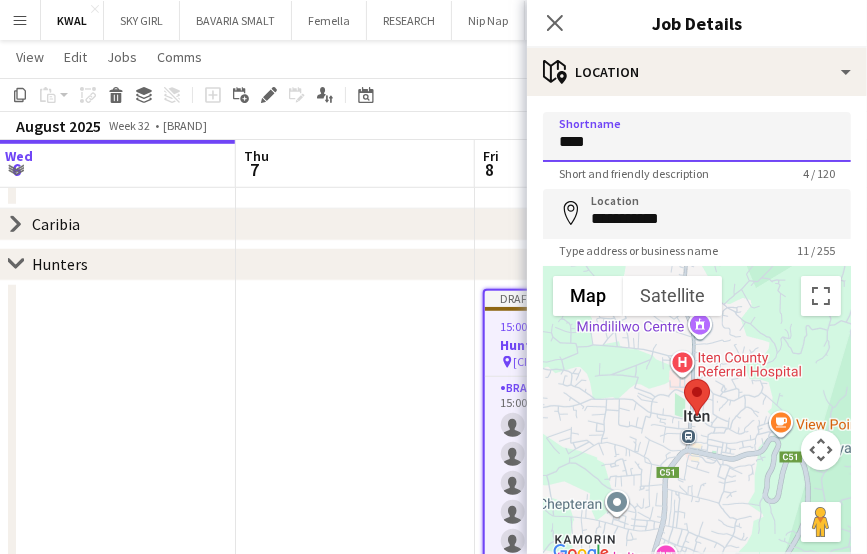 paste 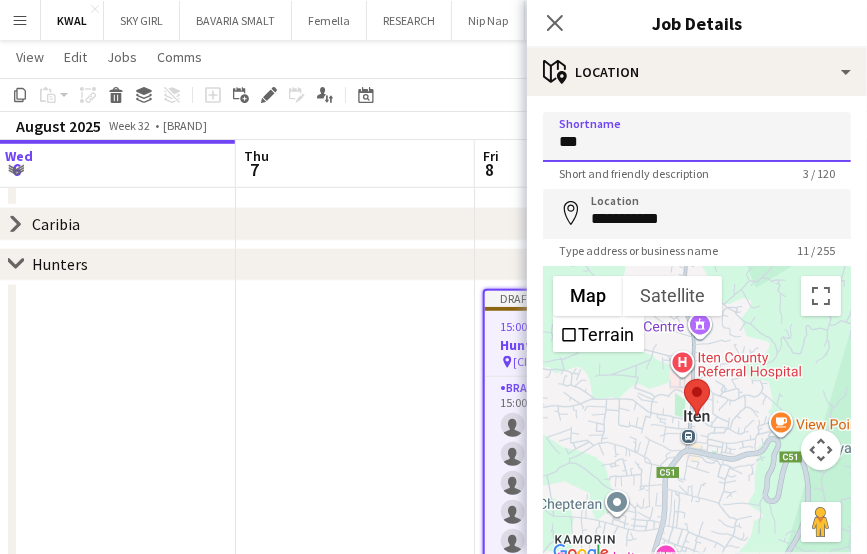 type on "***" 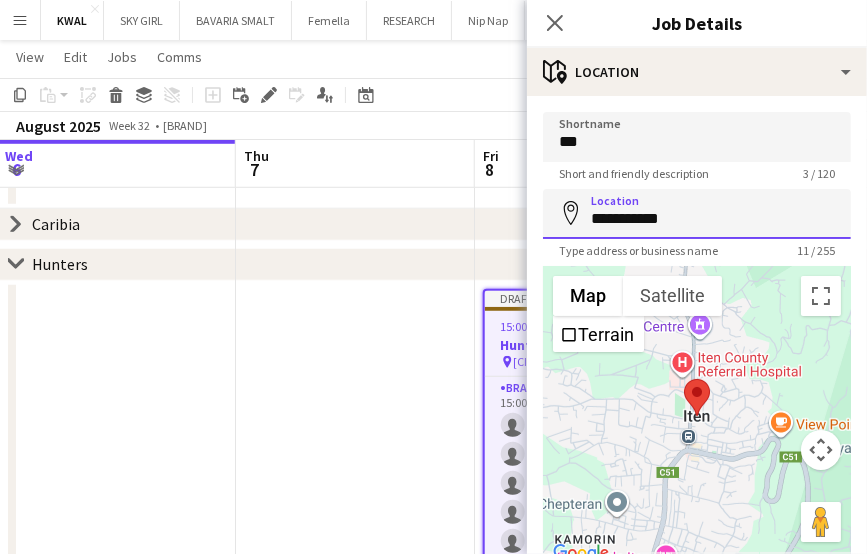 drag, startPoint x: 685, startPoint y: 214, endPoint x: 558, endPoint y: 217, distance: 127.03543 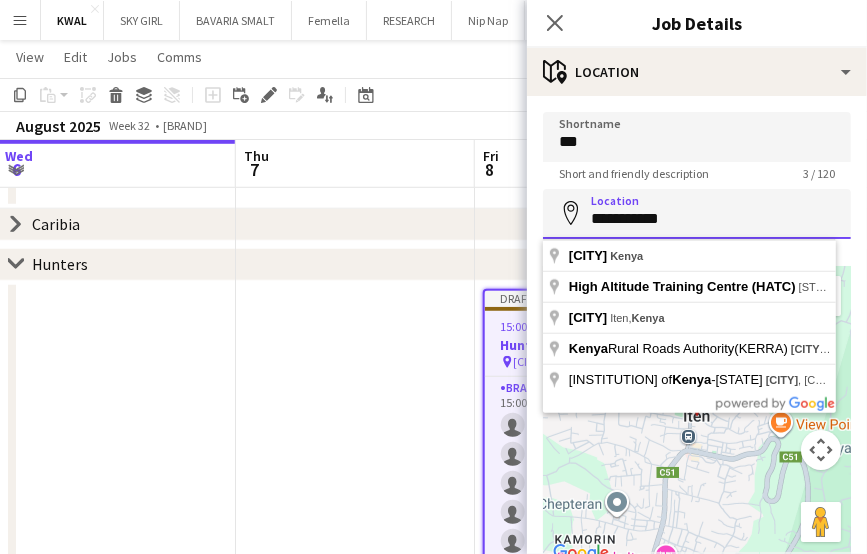 paste 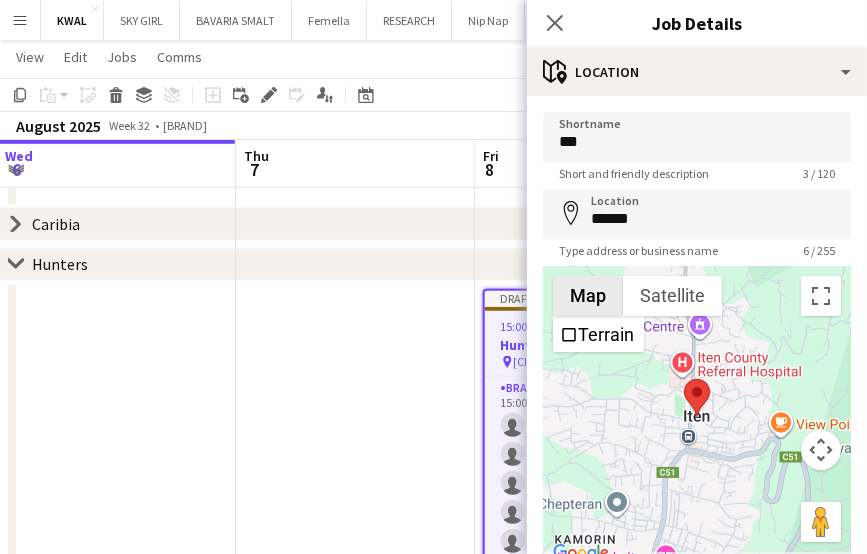 type on "**********" 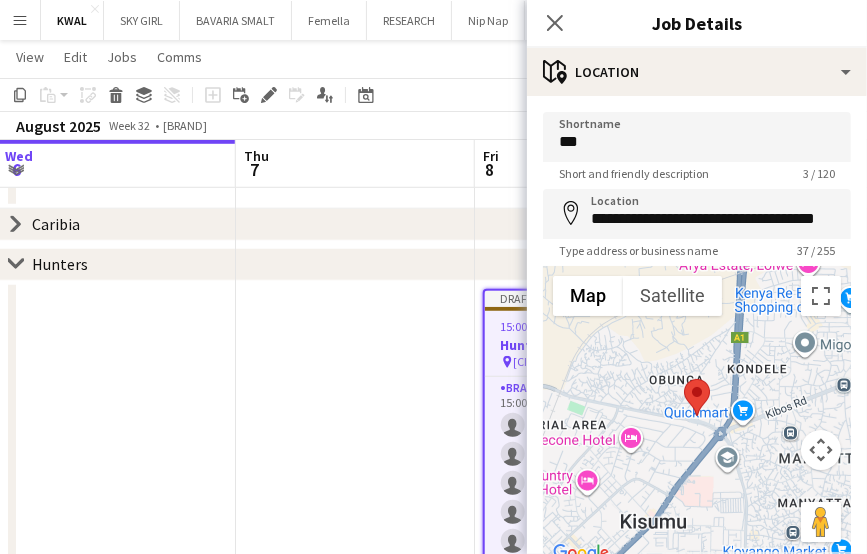 drag, startPoint x: 401, startPoint y: 397, endPoint x: 452, endPoint y: 397, distance: 51 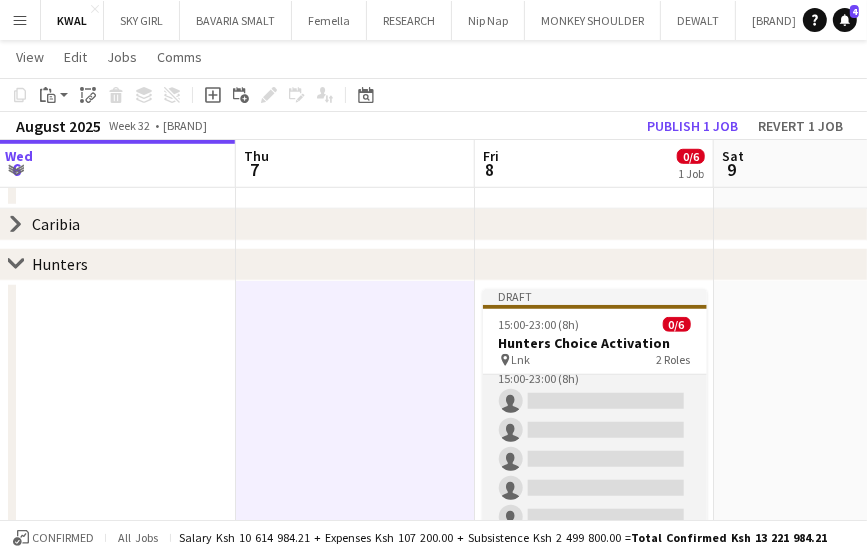 scroll, scrollTop: 41, scrollLeft: 0, axis: vertical 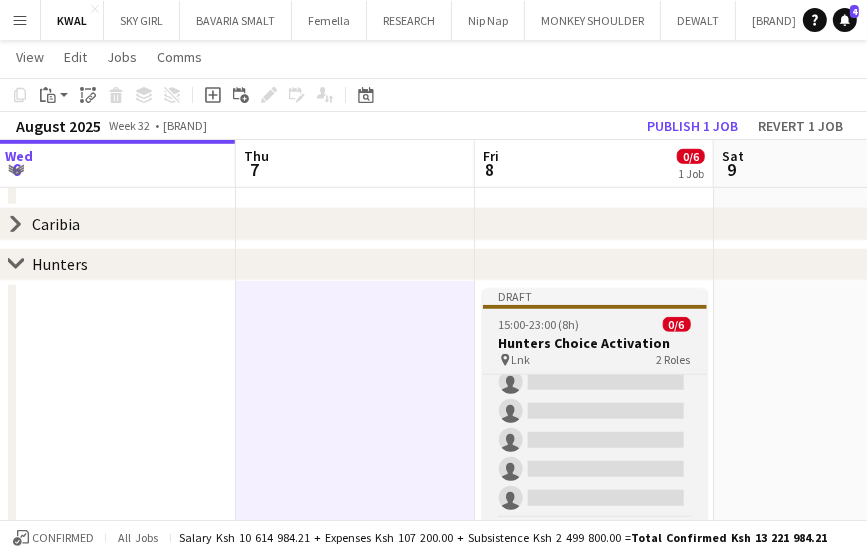 click on "Hunters Choice Activation" at bounding box center [595, 343] 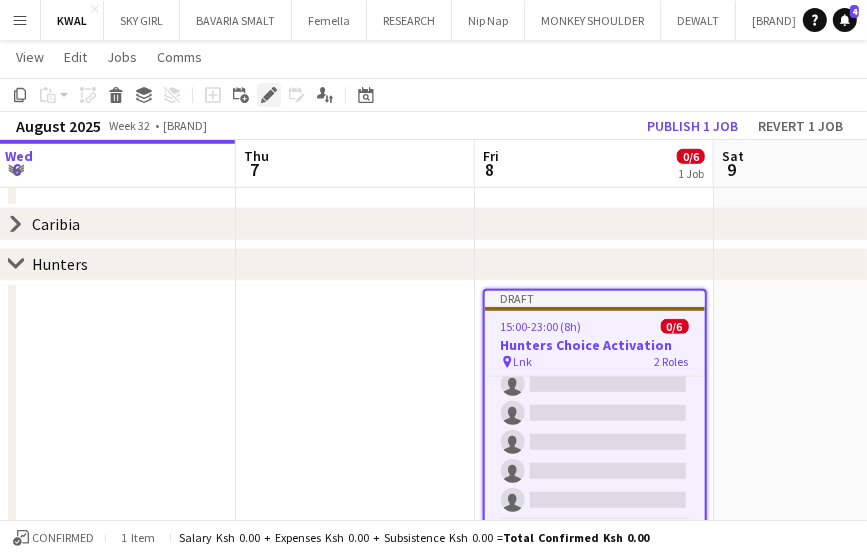 click 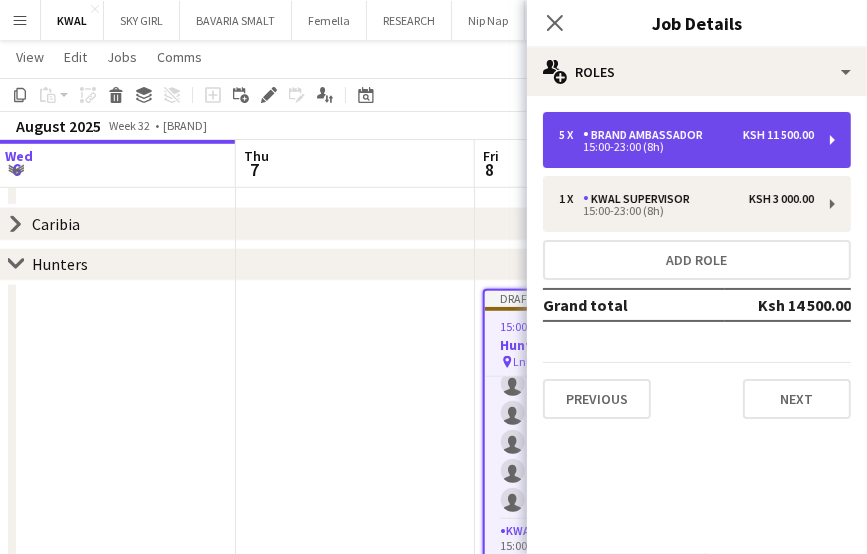click on "Brand Ambassador" at bounding box center [647, 135] 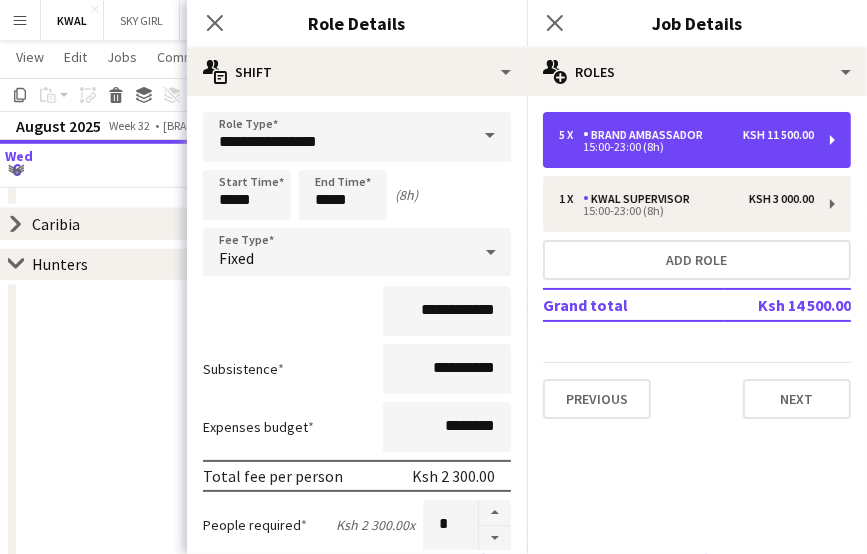 scroll, scrollTop: 200, scrollLeft: 0, axis: vertical 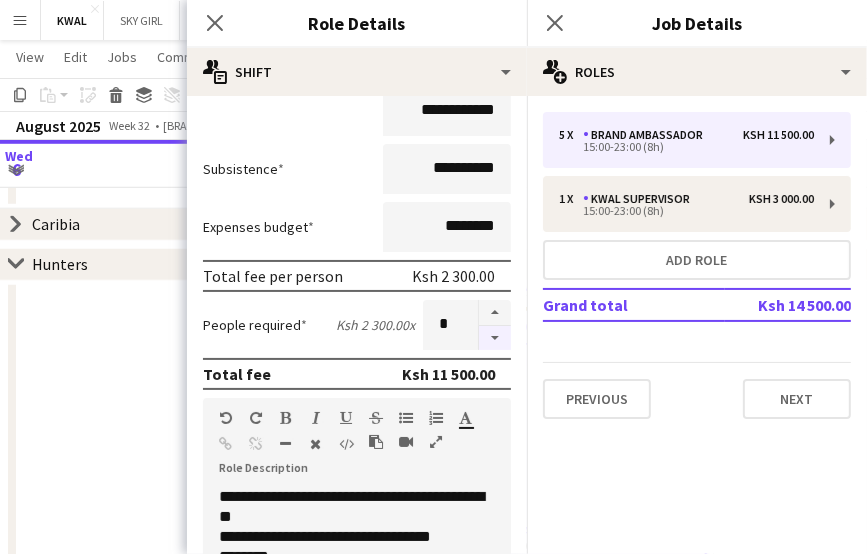 click at bounding box center (495, 338) 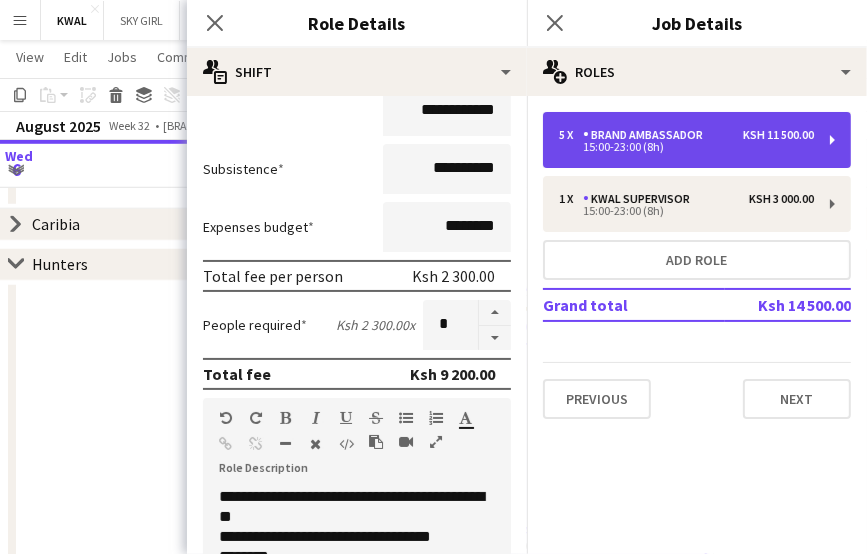 click on "15:00-23:00 (8h)" at bounding box center [686, 147] 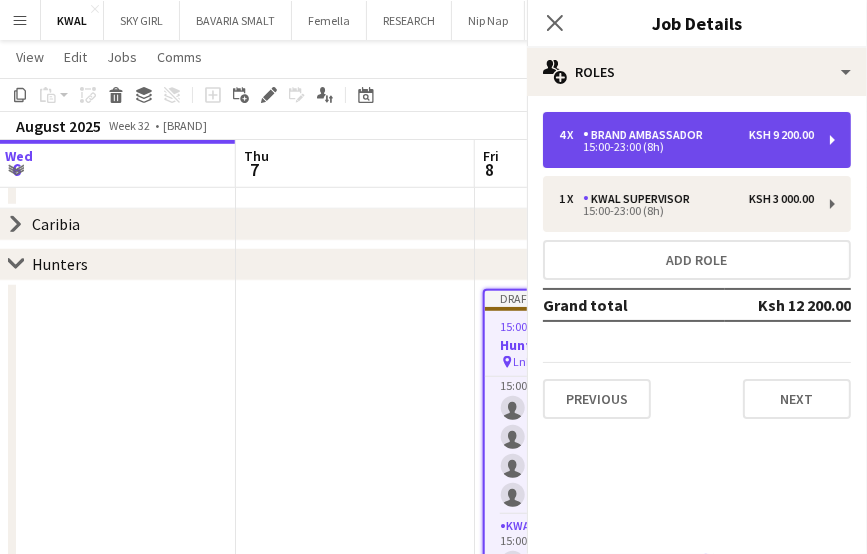 scroll, scrollTop: 16, scrollLeft: 0, axis: vertical 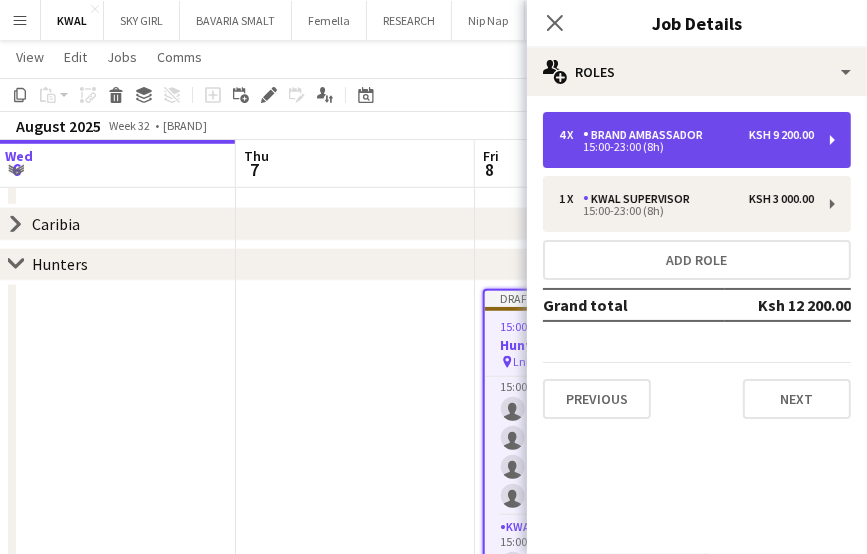 click on "Brand Ambassador" at bounding box center (647, 135) 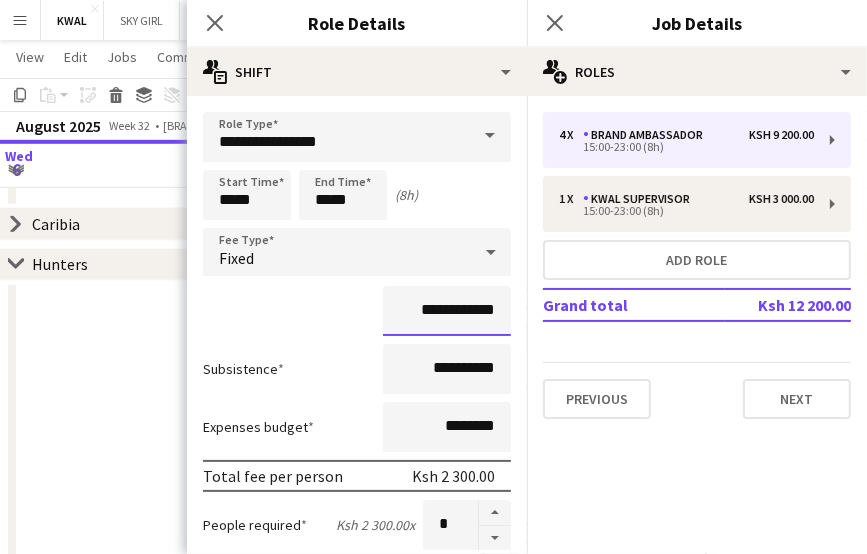 drag, startPoint x: 457, startPoint y: 309, endPoint x: 428, endPoint y: 315, distance: 29.614185 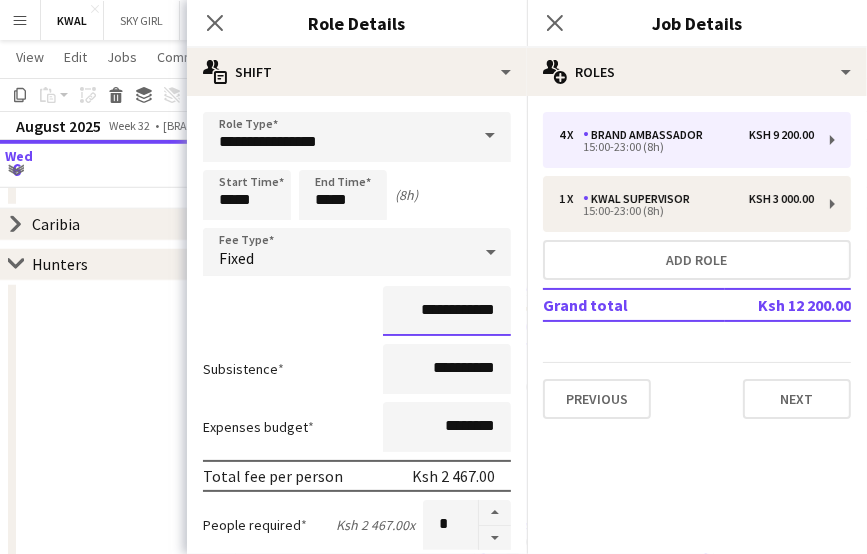 type on "**********" 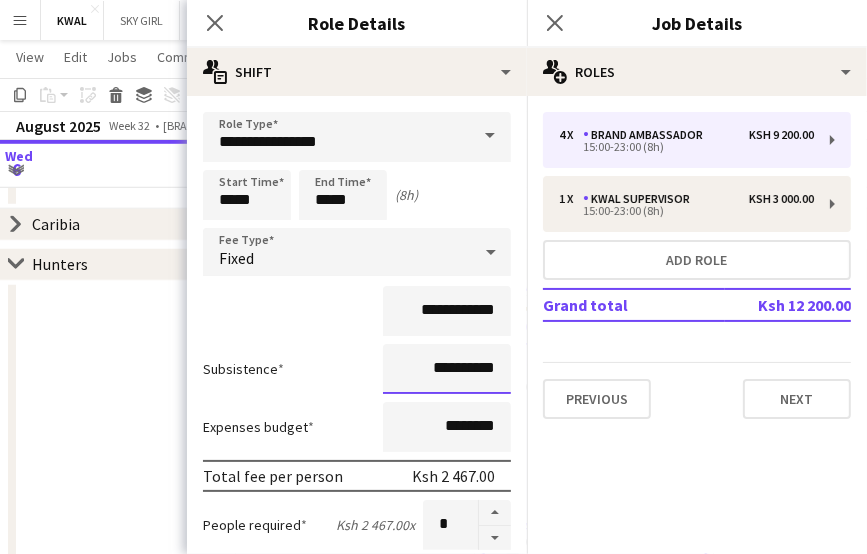 drag, startPoint x: 459, startPoint y: 369, endPoint x: 439, endPoint y: 369, distance: 20 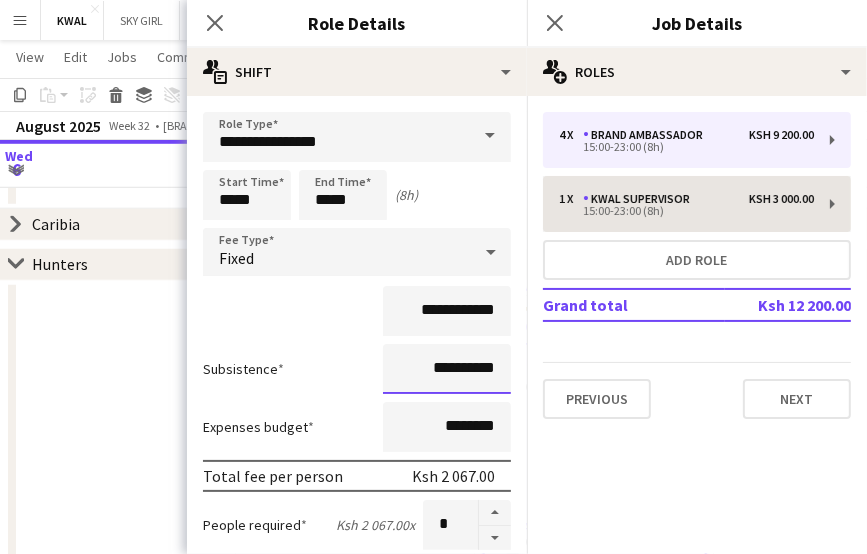 type on "**********" 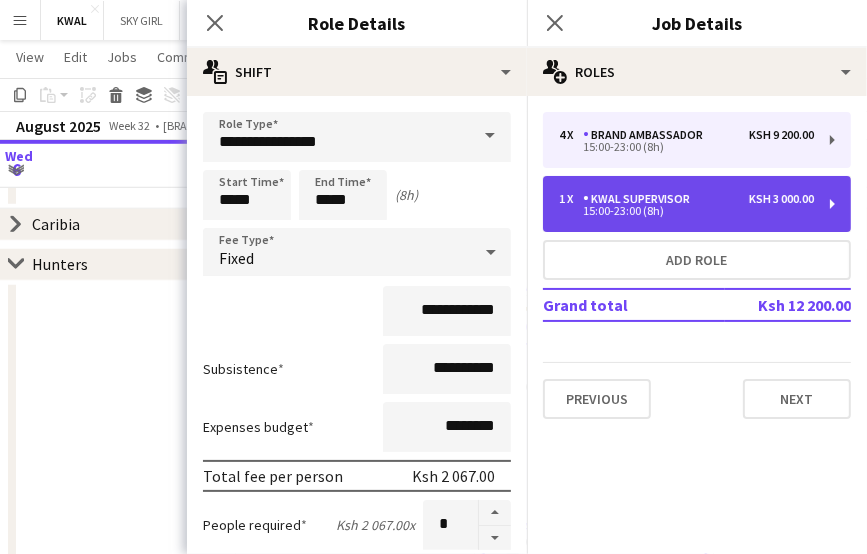 click on "1 x   KWAL SUPERVISOR   Ksh 3 000.00   15:00-23:00 (8h)" at bounding box center [697, 204] 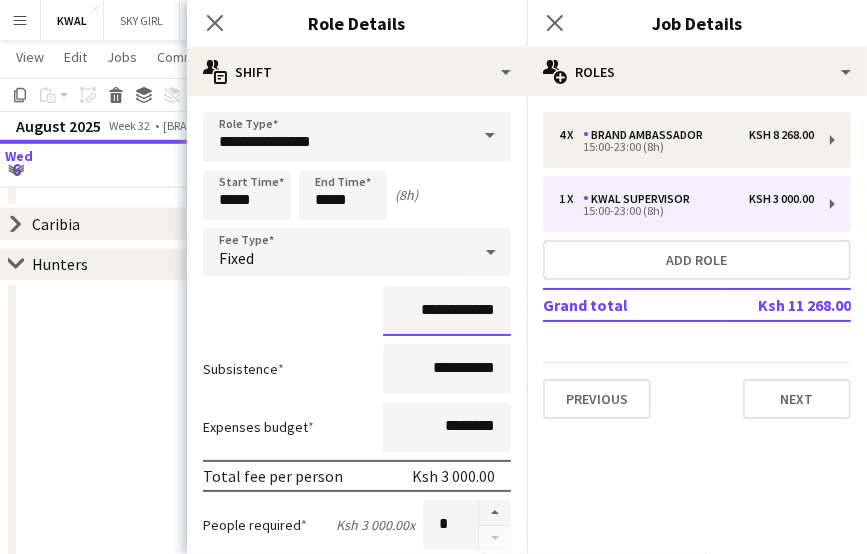 drag, startPoint x: 458, startPoint y: 312, endPoint x: 424, endPoint y: 309, distance: 34.132095 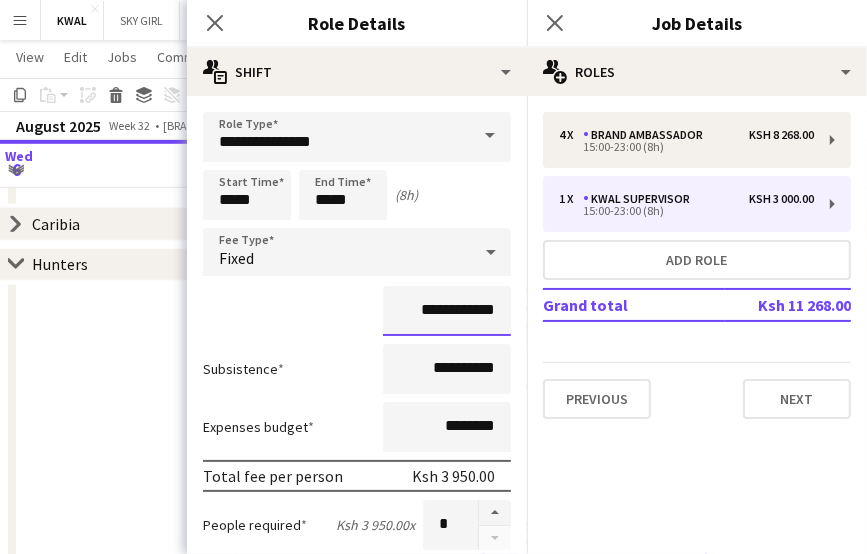 type on "**********" 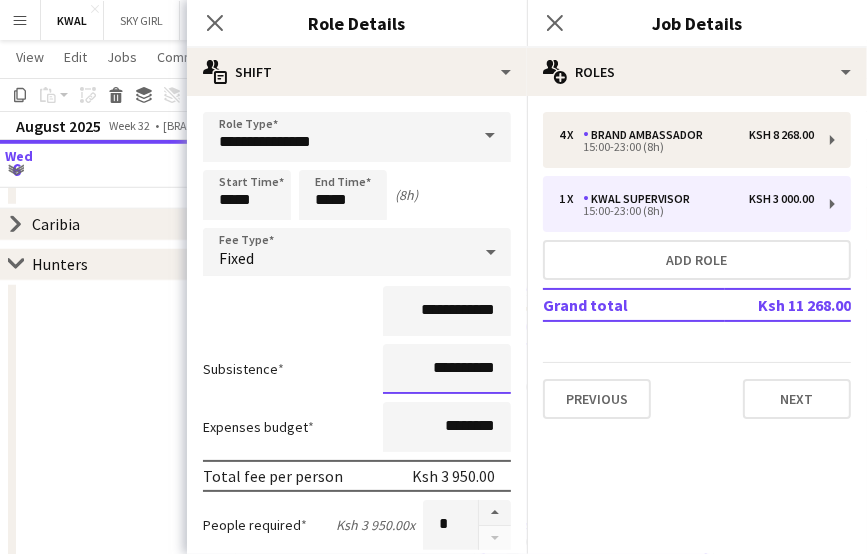 drag, startPoint x: 451, startPoint y: 372, endPoint x: 430, endPoint y: 373, distance: 21.023796 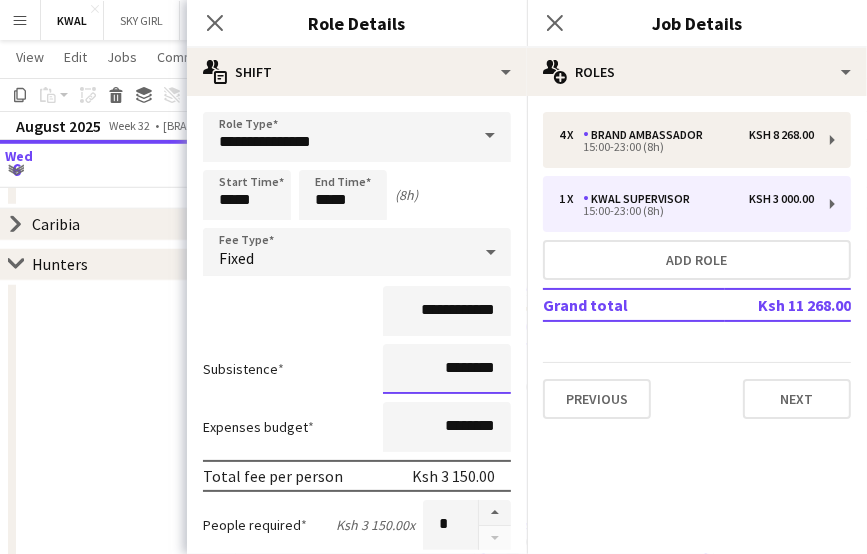 type on "********" 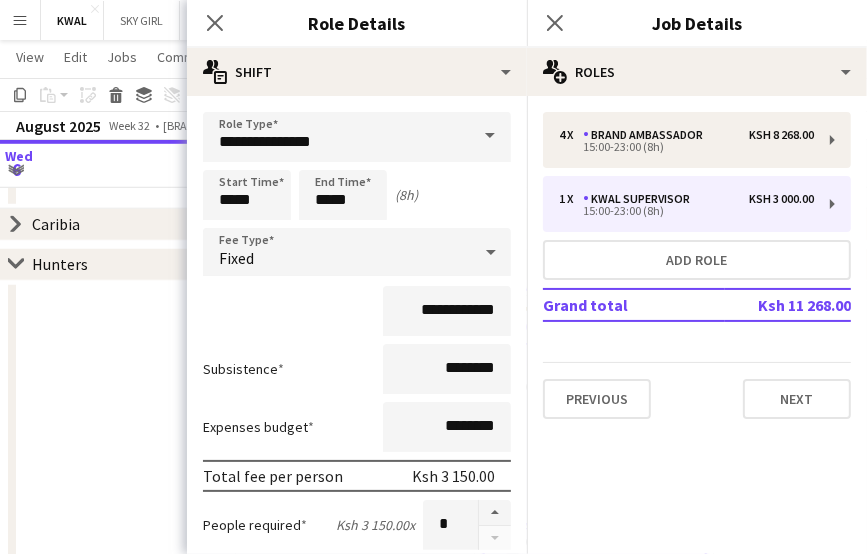 click at bounding box center [116, 1028] 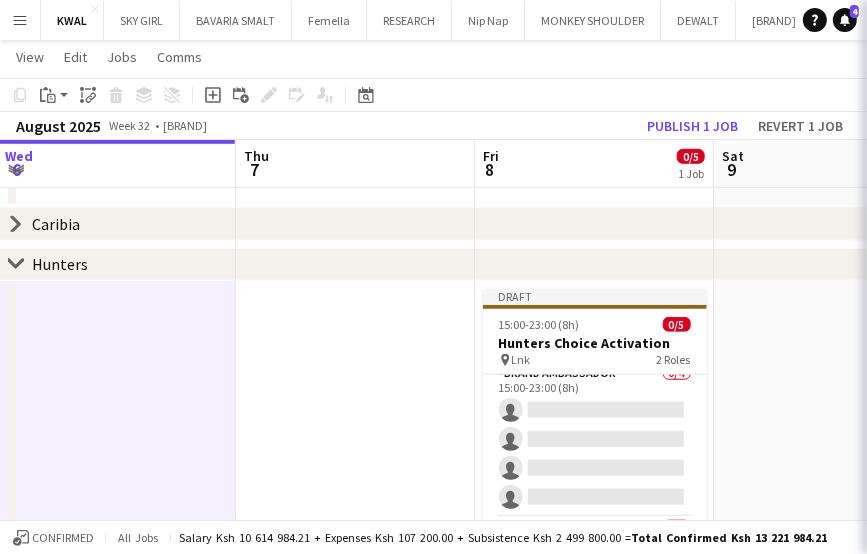 scroll, scrollTop: 12, scrollLeft: 0, axis: vertical 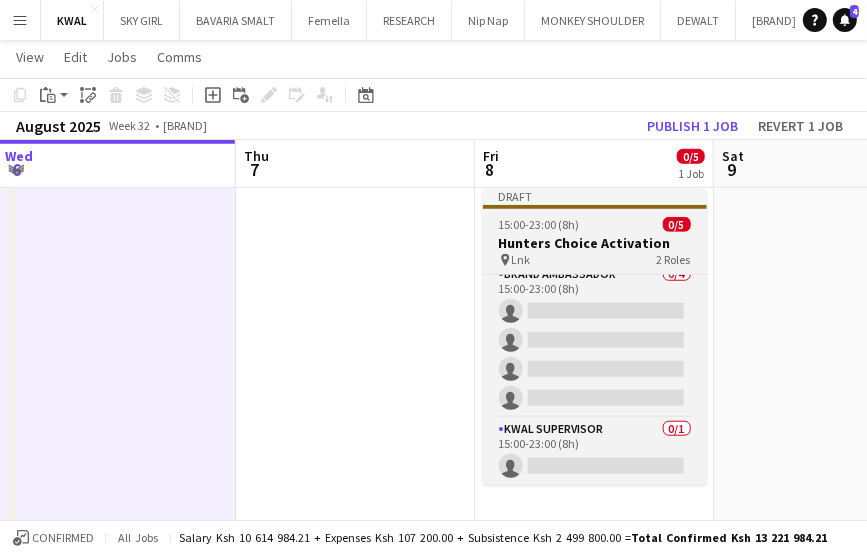click on "15:00-23:00 (8h)" at bounding box center (539, 224) 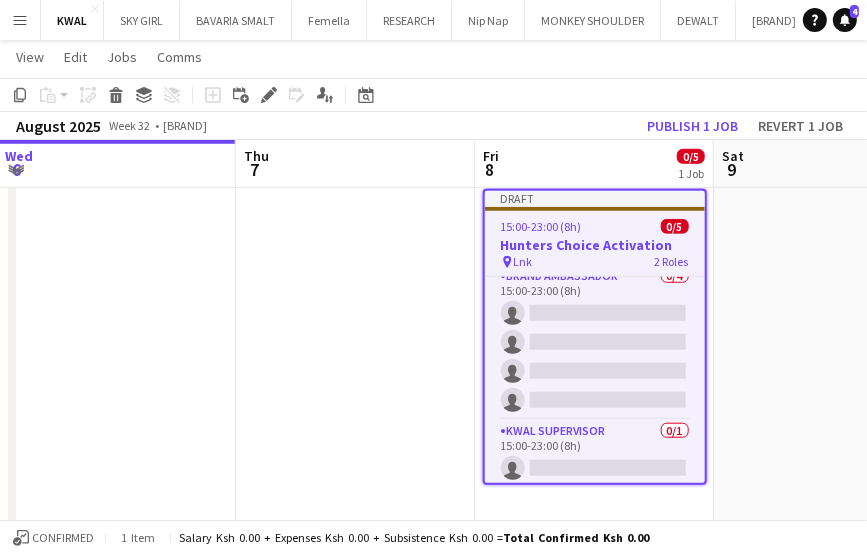 scroll, scrollTop: 16, scrollLeft: 0, axis: vertical 